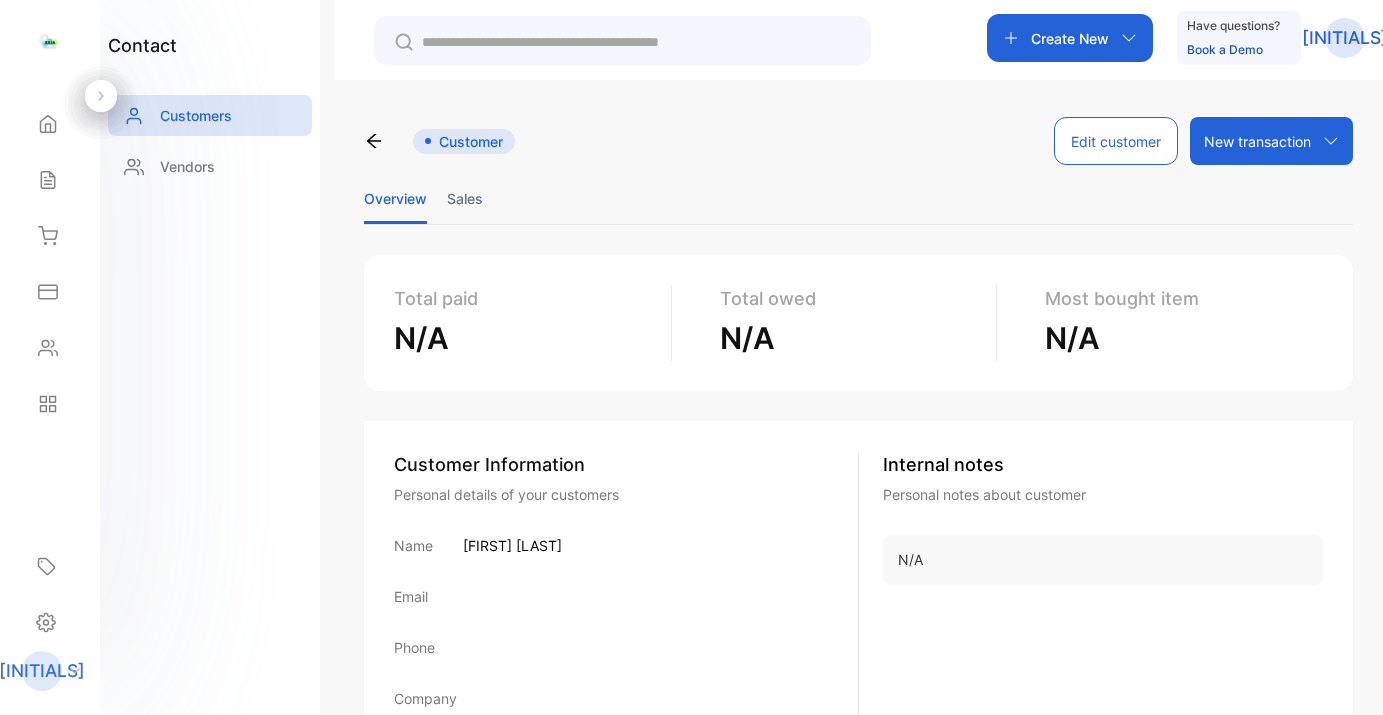 scroll, scrollTop: 0, scrollLeft: 0, axis: both 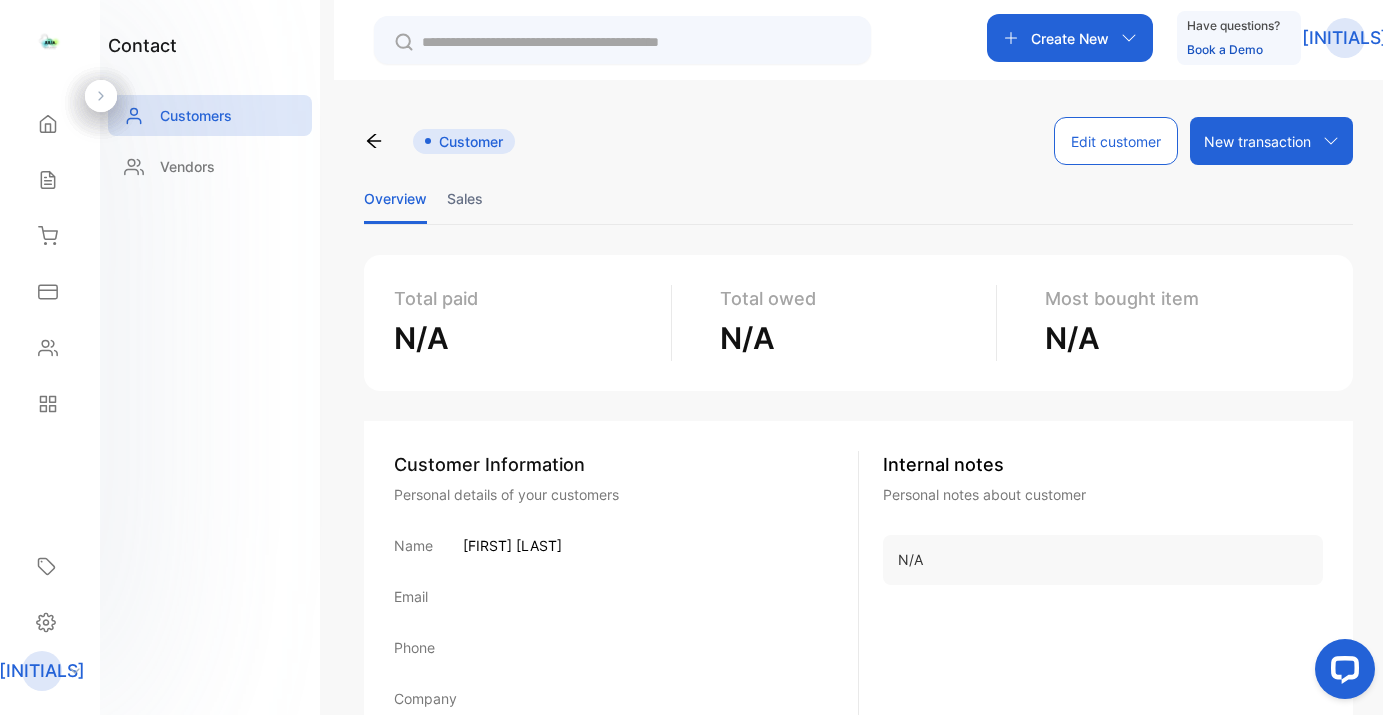 click on "Create New" at bounding box center [1070, 38] 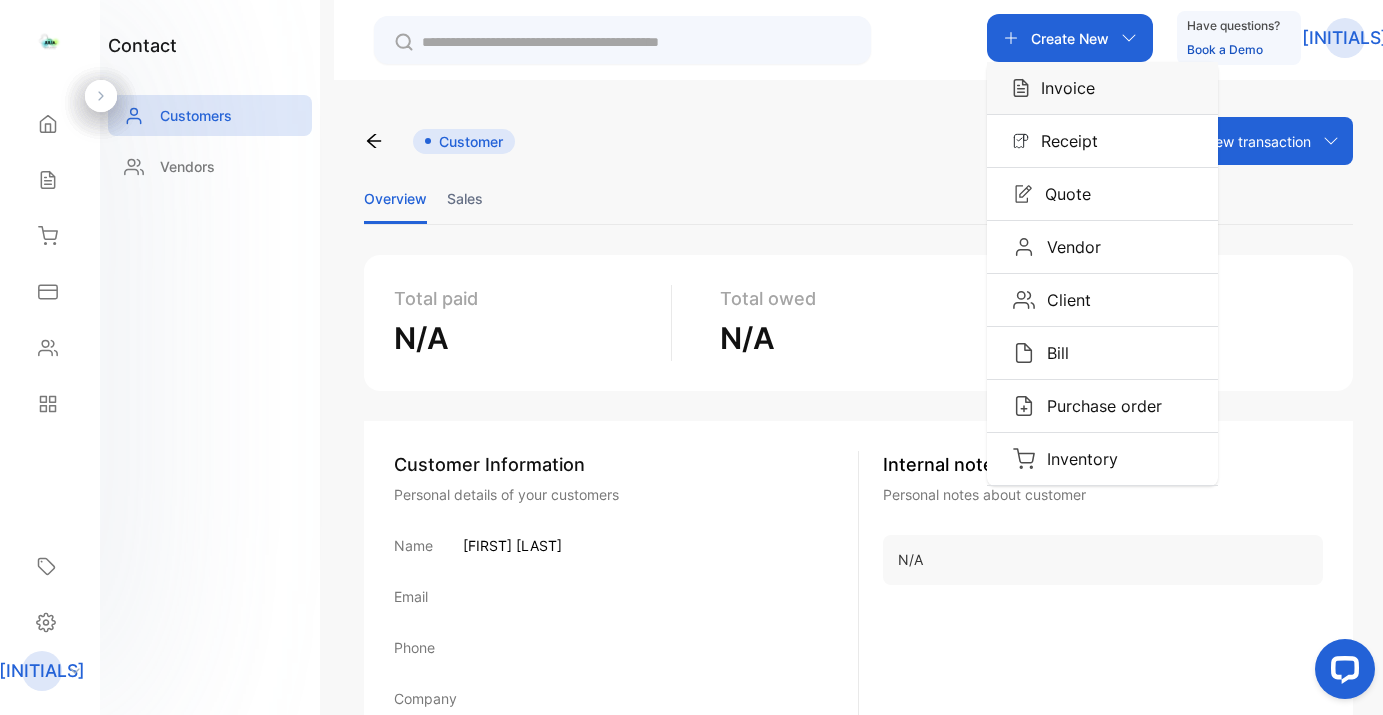 click on "Invoice" at bounding box center [1102, 88] 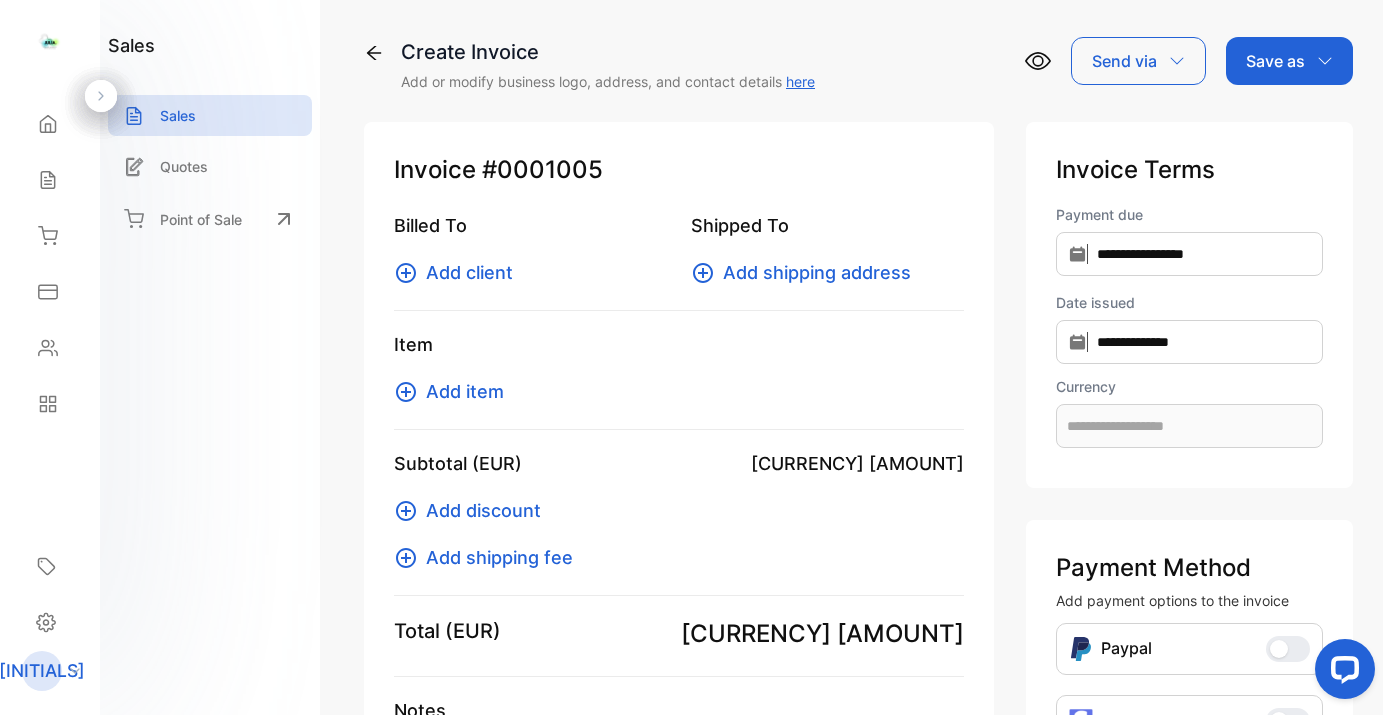 type on "**********" 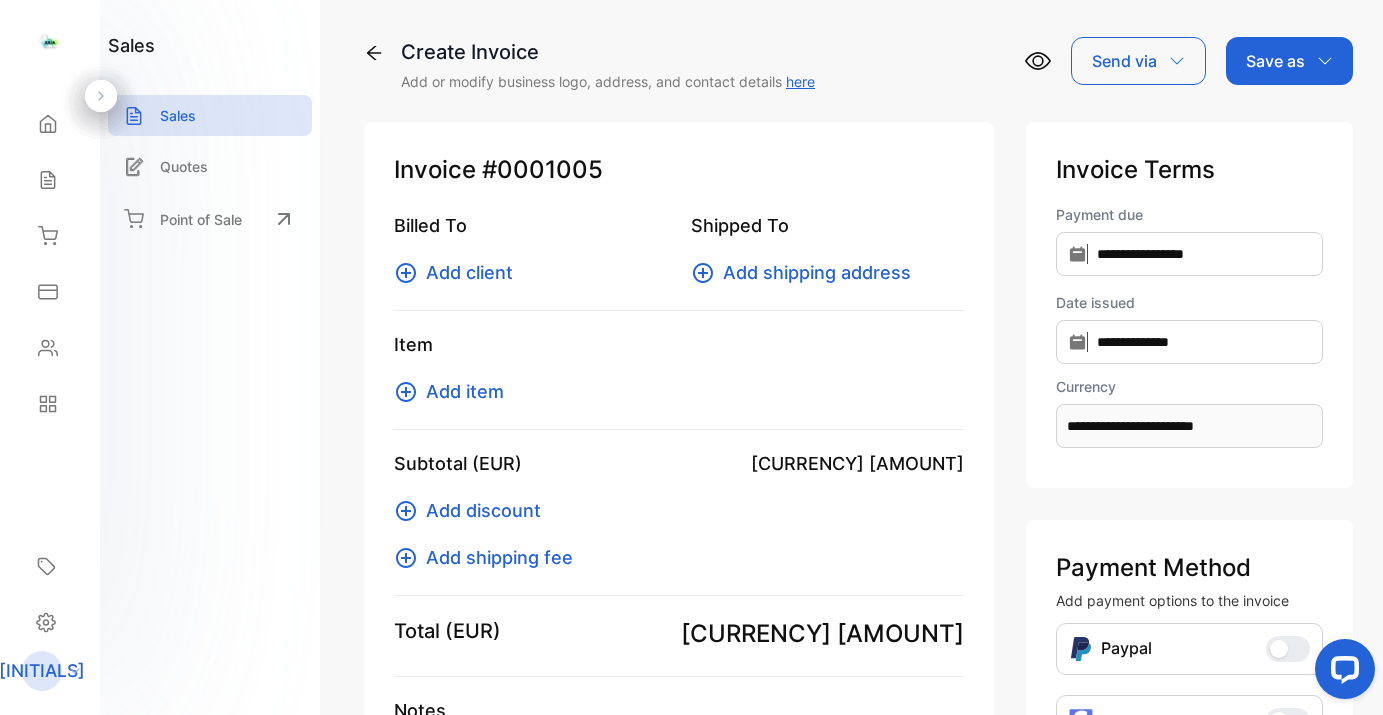 click on "Add client" at bounding box center [469, 272] 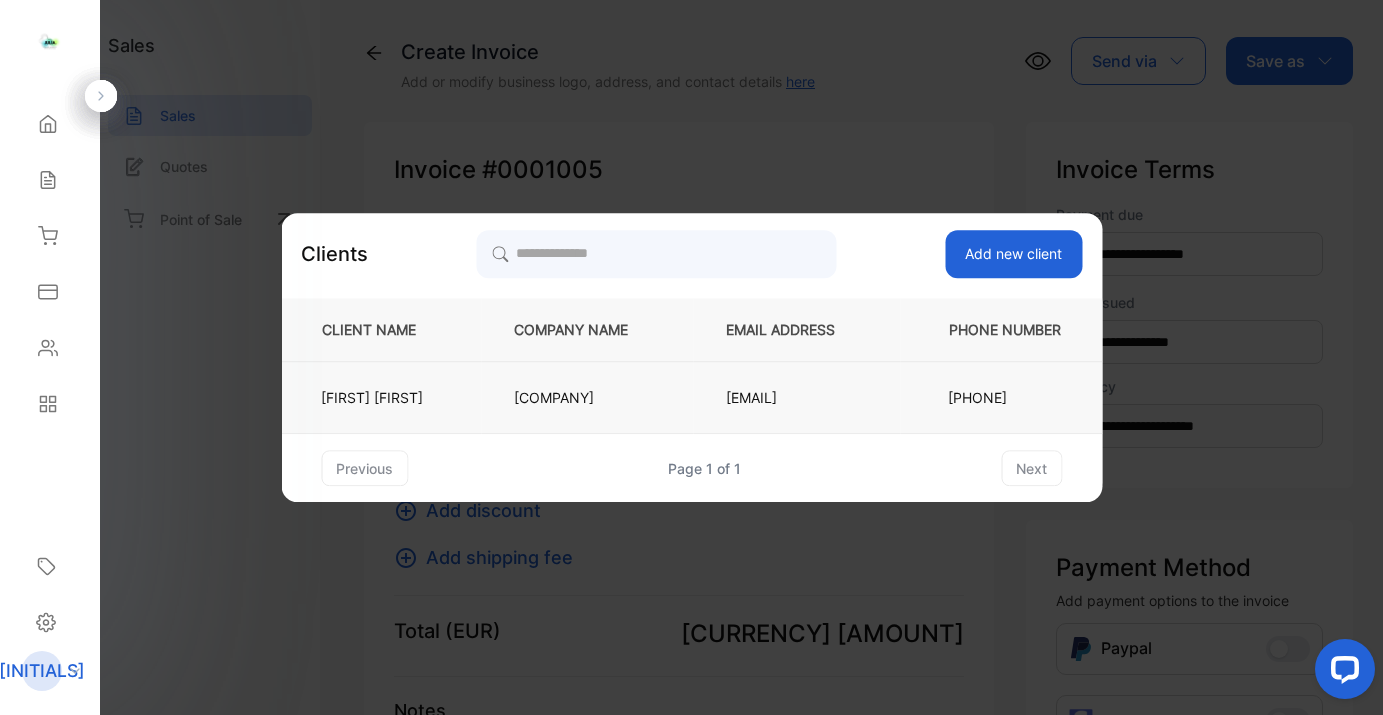 click on "agence de voyage" at bounding box center [587, 398] 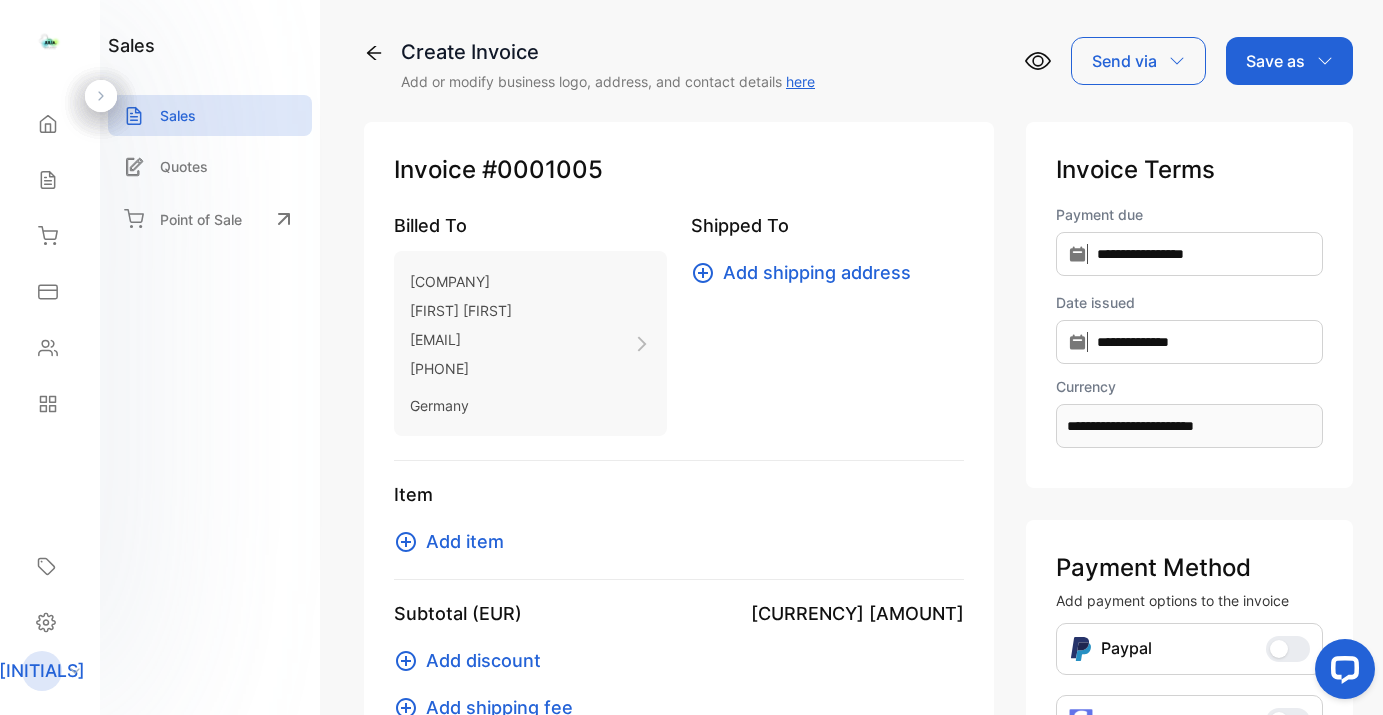 click on "Add shipping address" at bounding box center (817, 272) 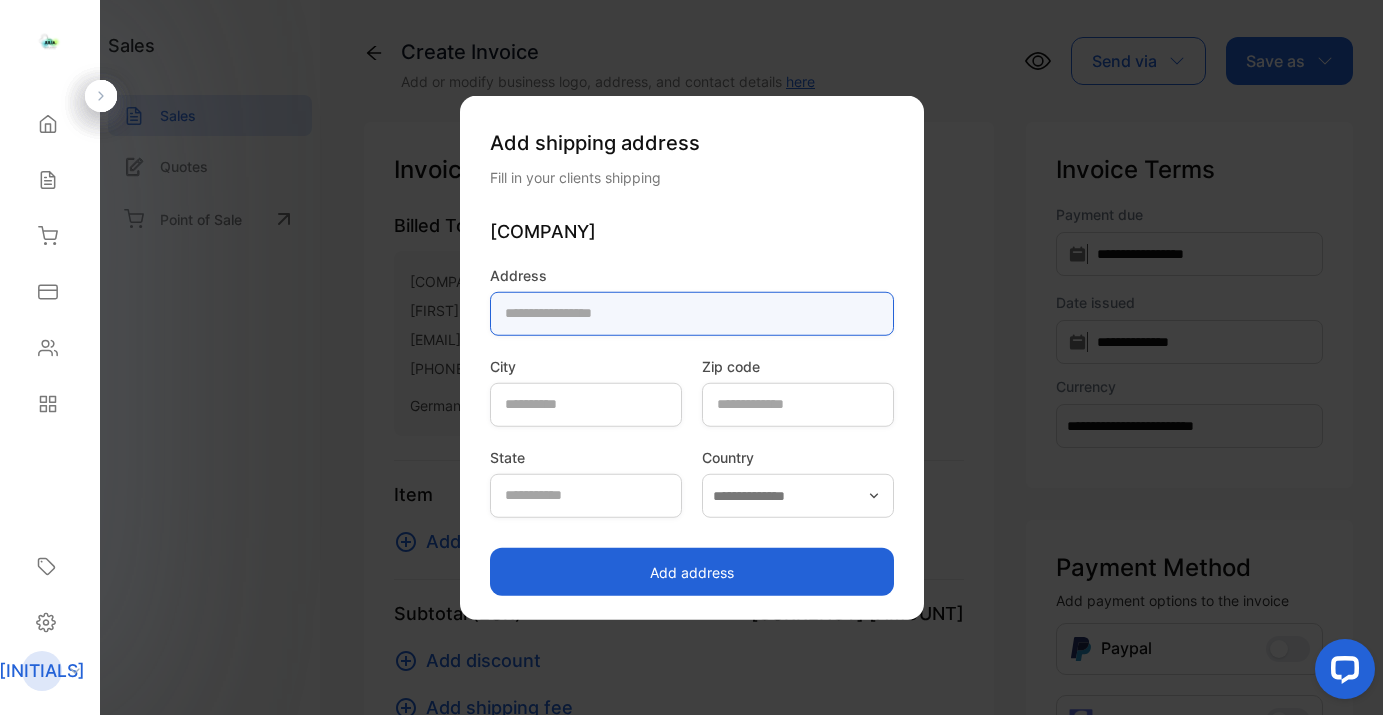 click at bounding box center [692, 313] 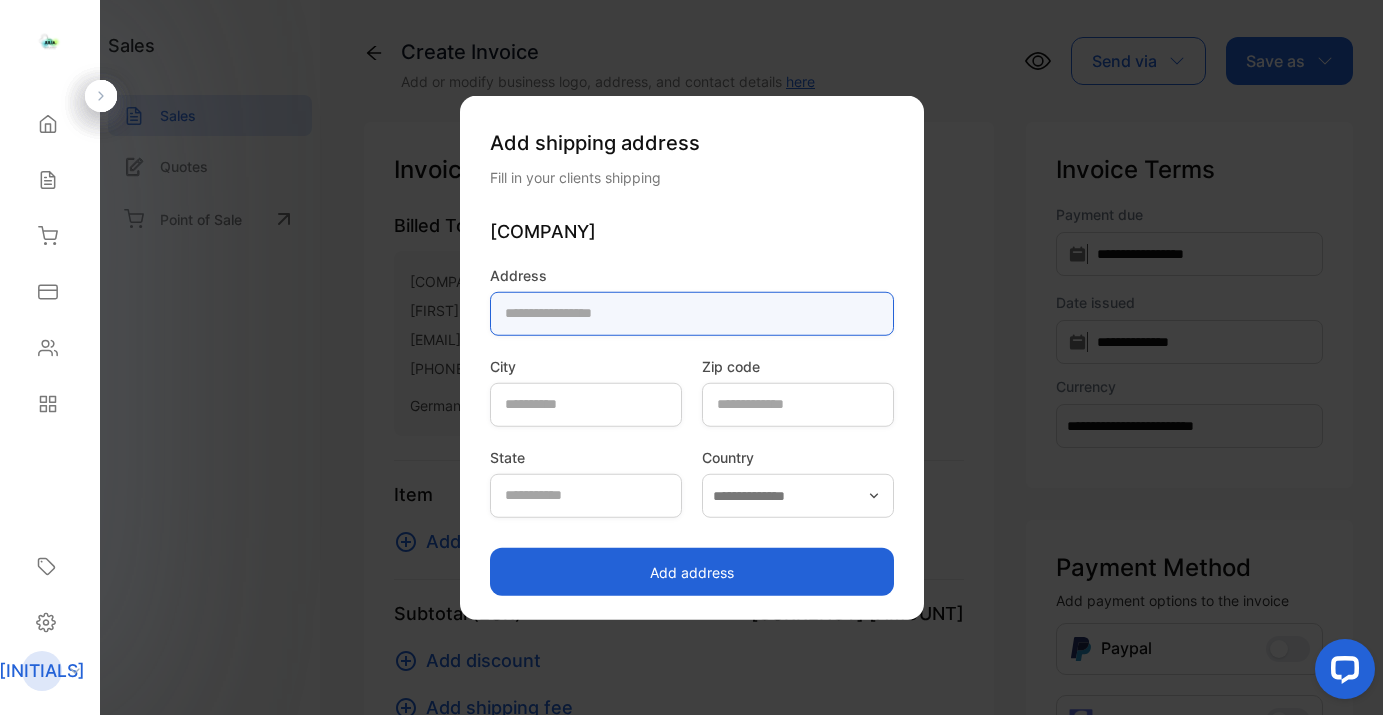 type on "*********" 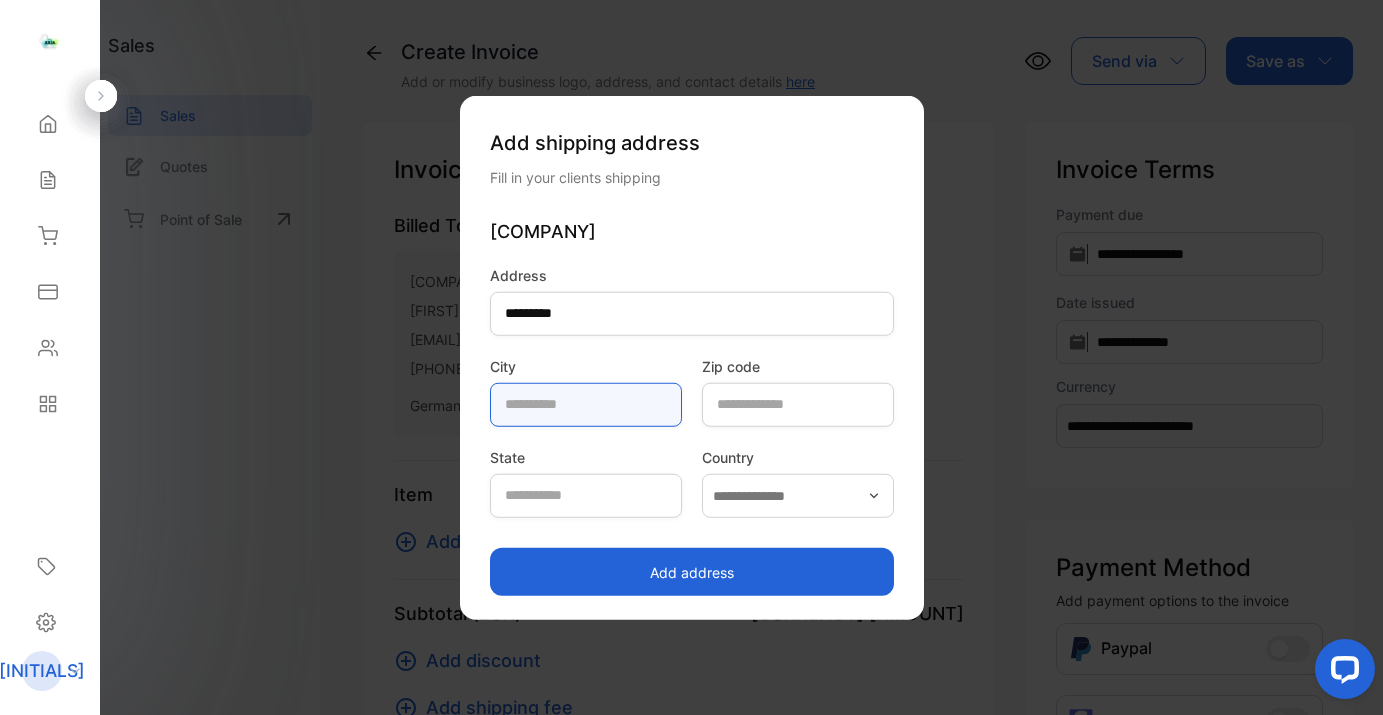 type on "******" 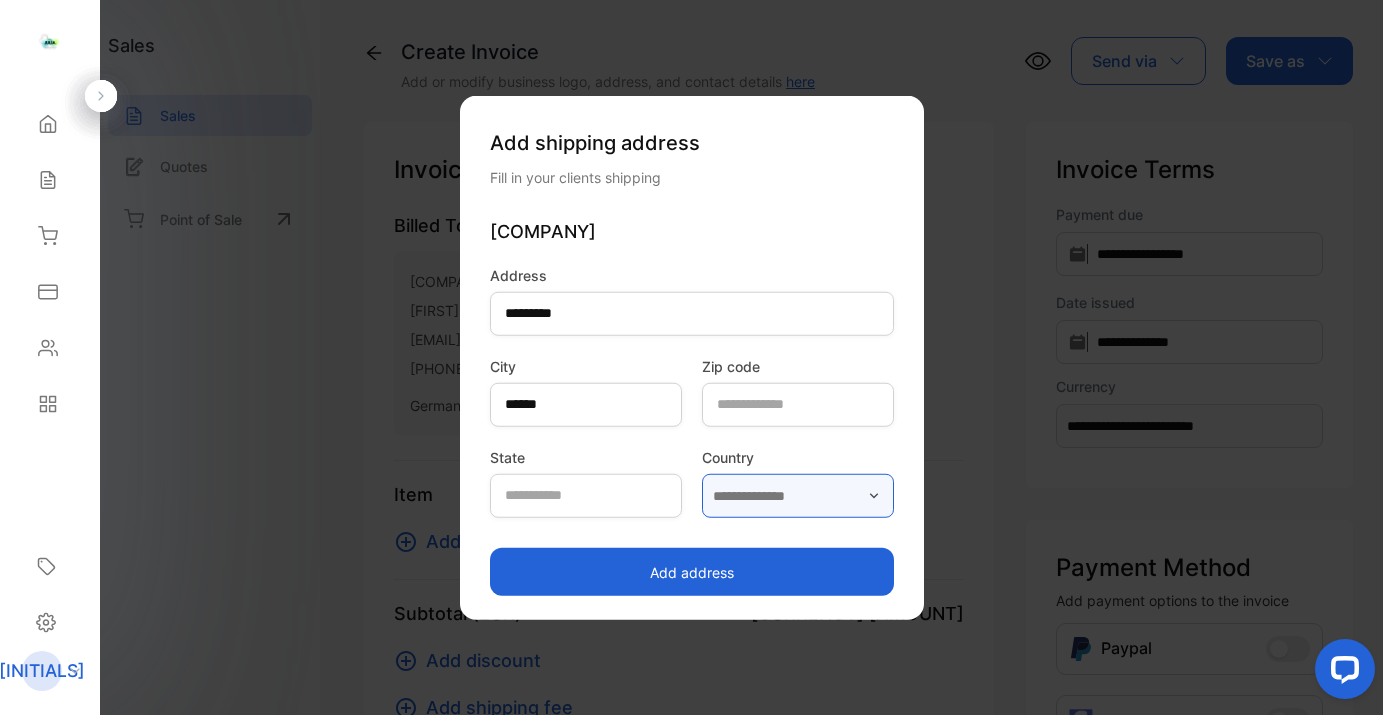 type on "********" 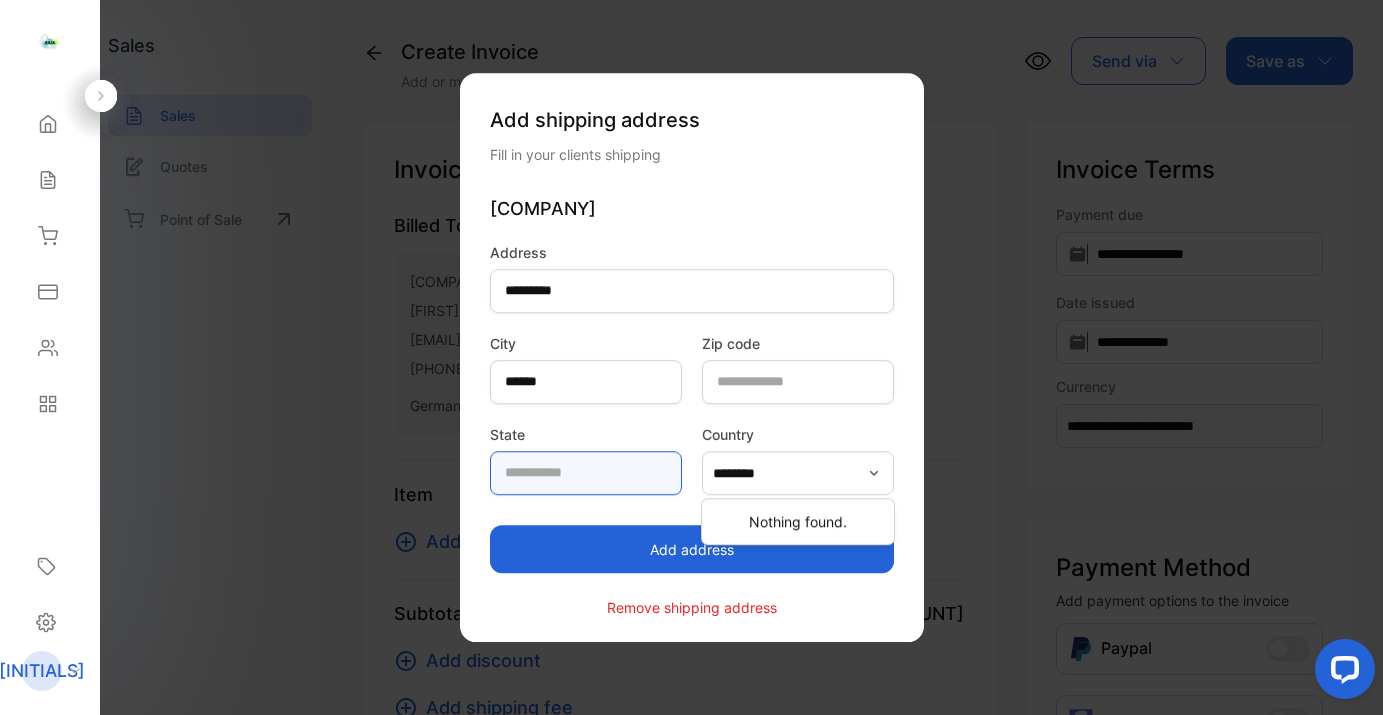 click at bounding box center [586, 473] 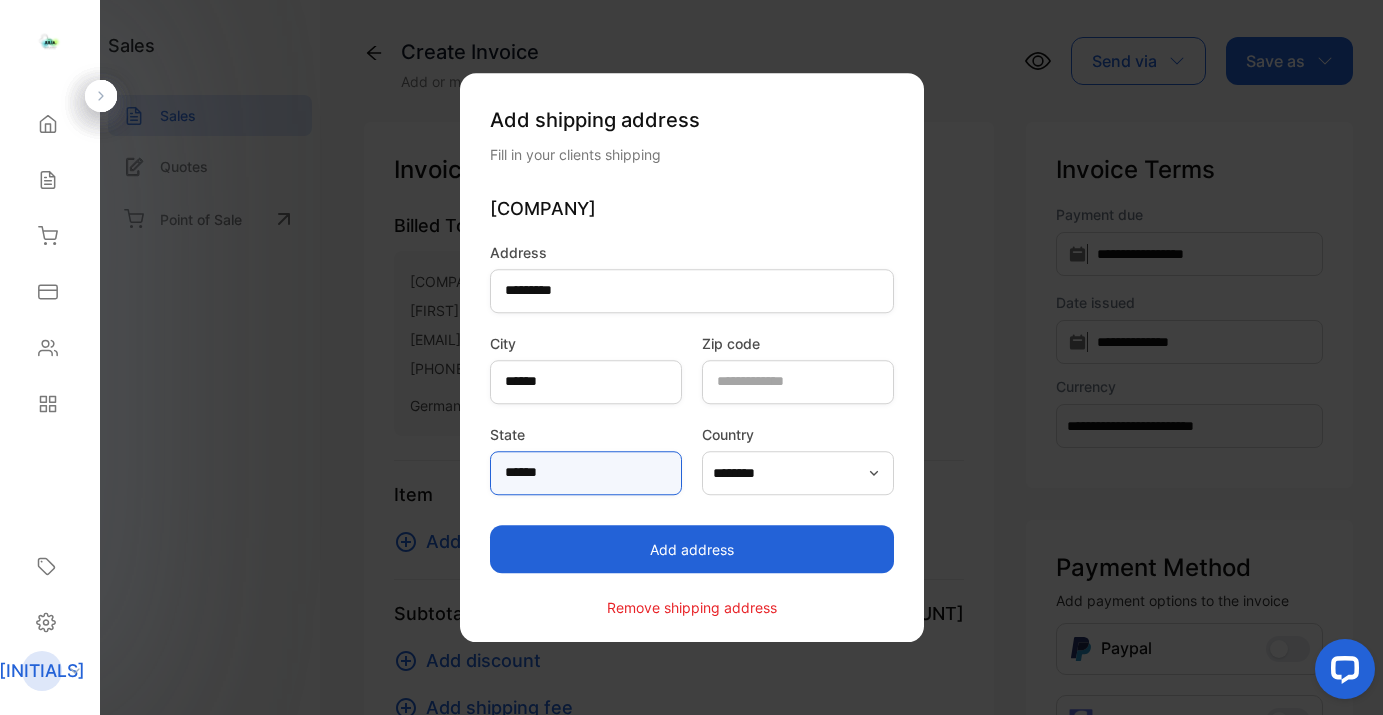 type on "******" 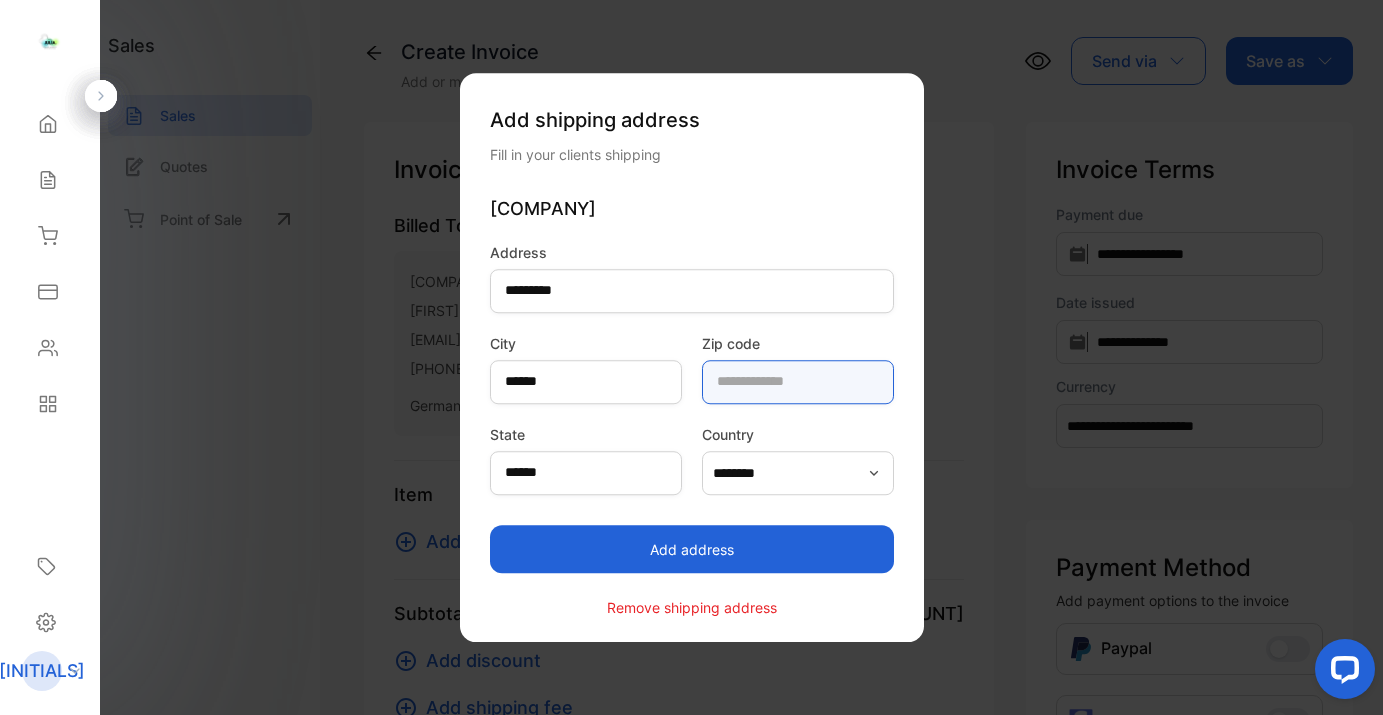 click at bounding box center (798, 382) 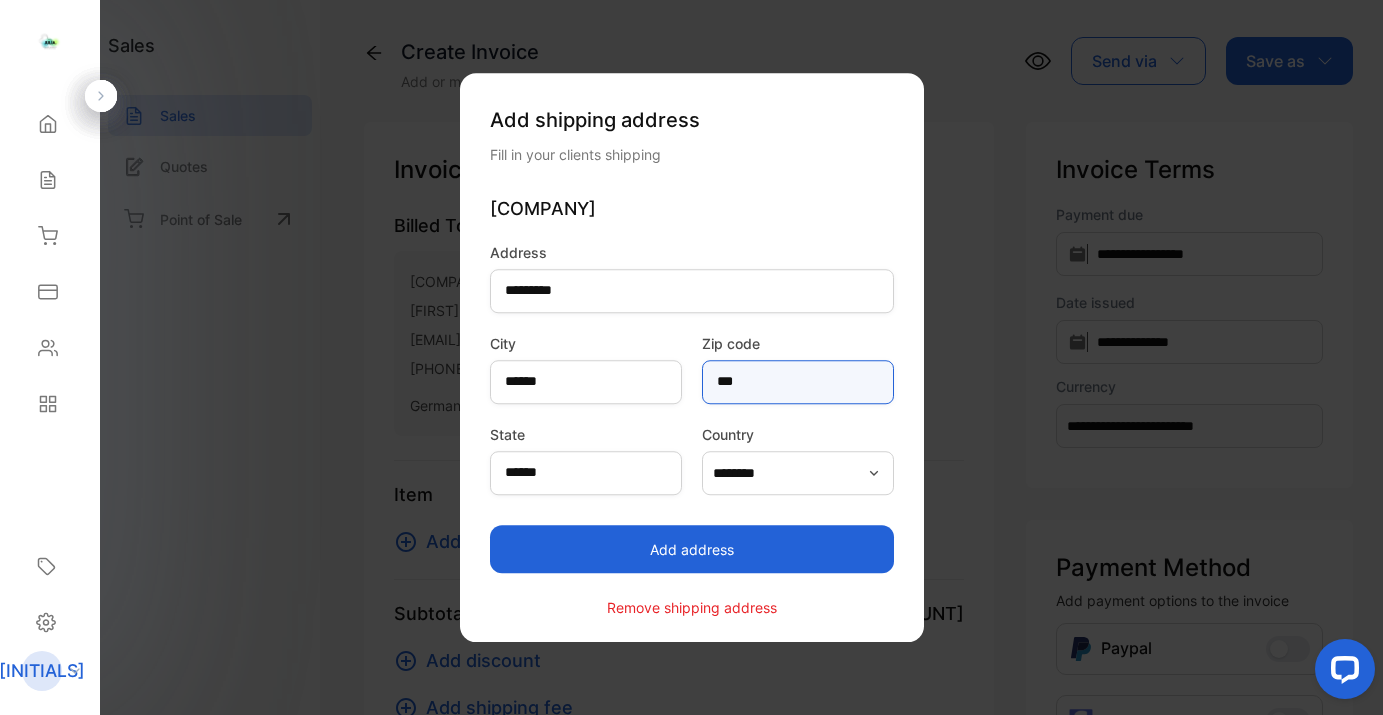 type on "***" 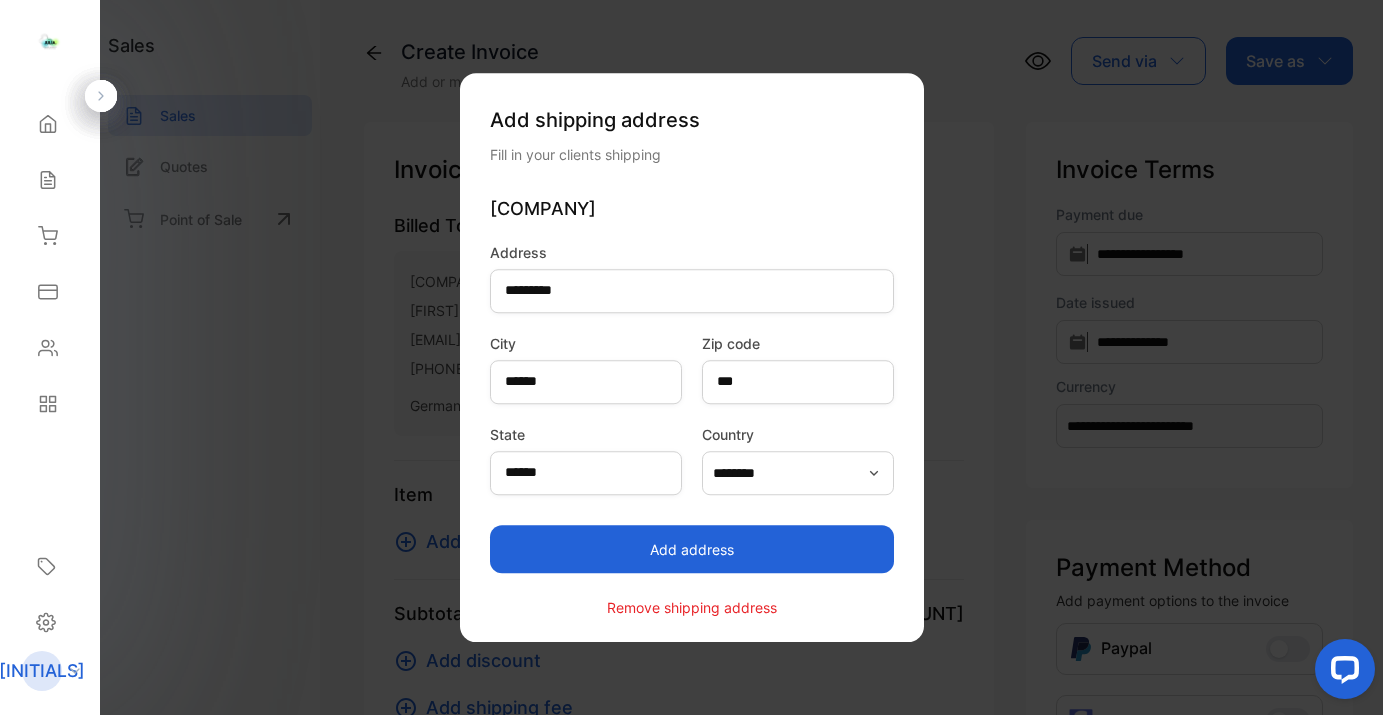 click on "Add address" at bounding box center [692, 549] 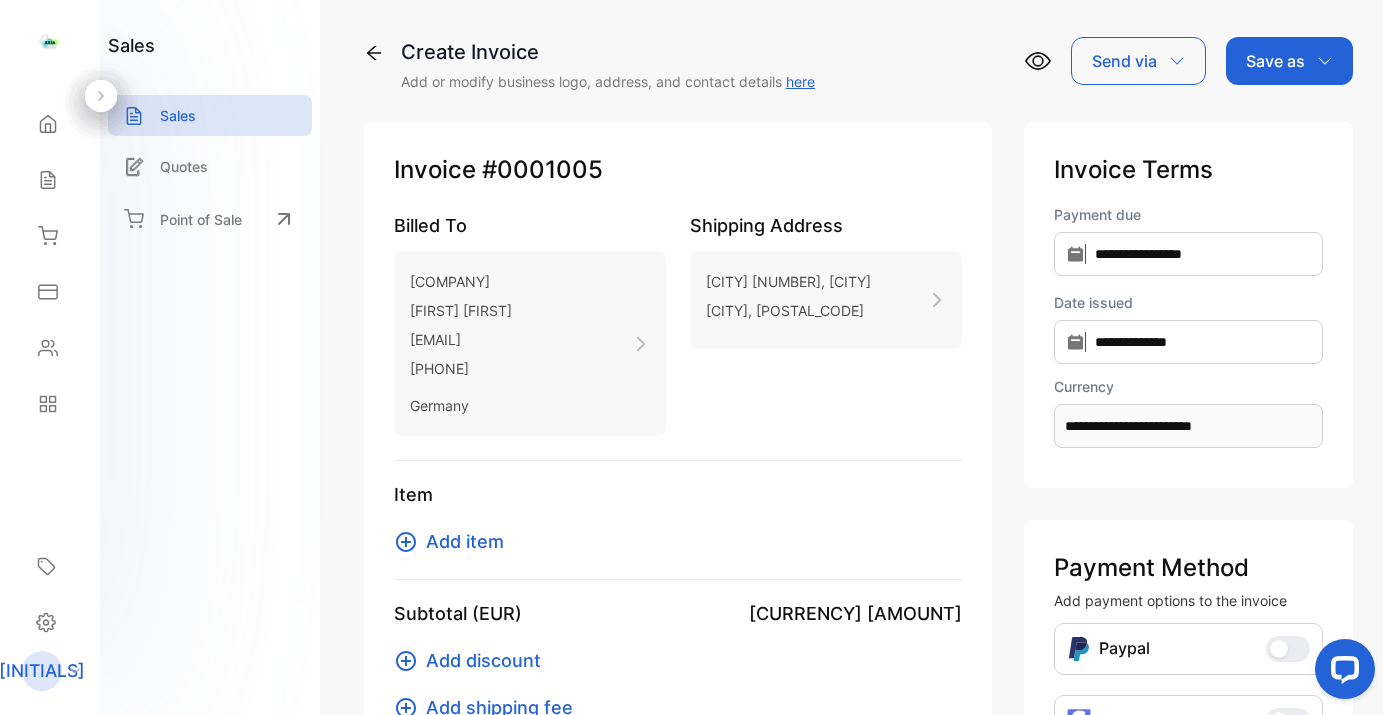 click on "Add item" at bounding box center [465, 541] 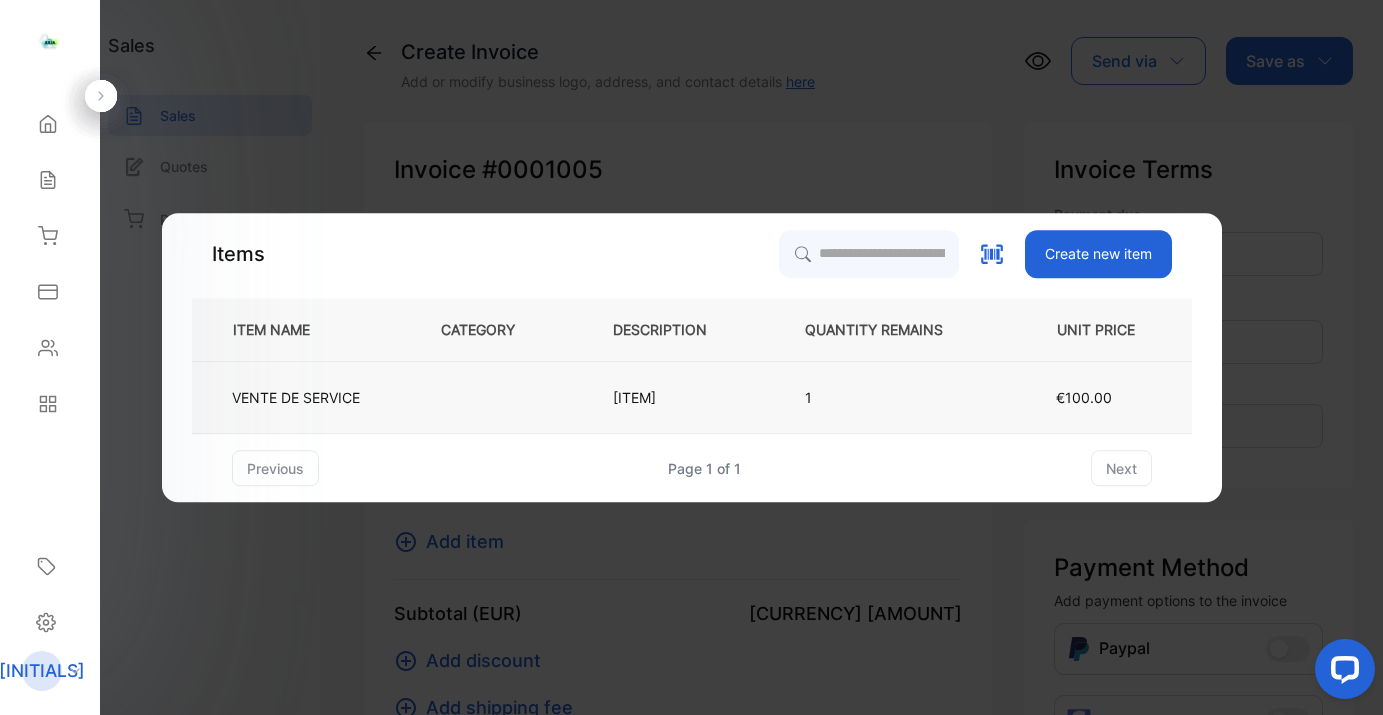 click on "VENTE DE SERVICE D'EMPLOI EN EUROPE" at bounding box center [676, 398] 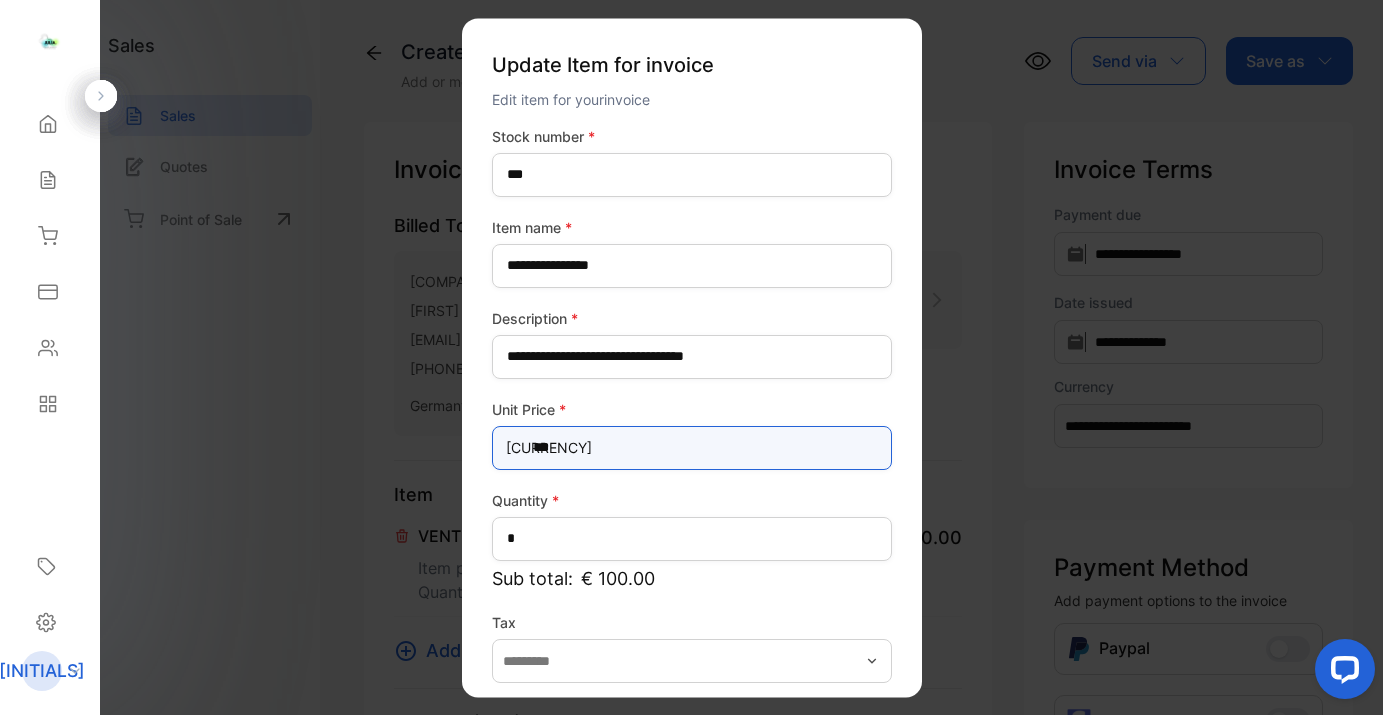 drag, startPoint x: 577, startPoint y: 450, endPoint x: 532, endPoint y: 449, distance: 45.01111 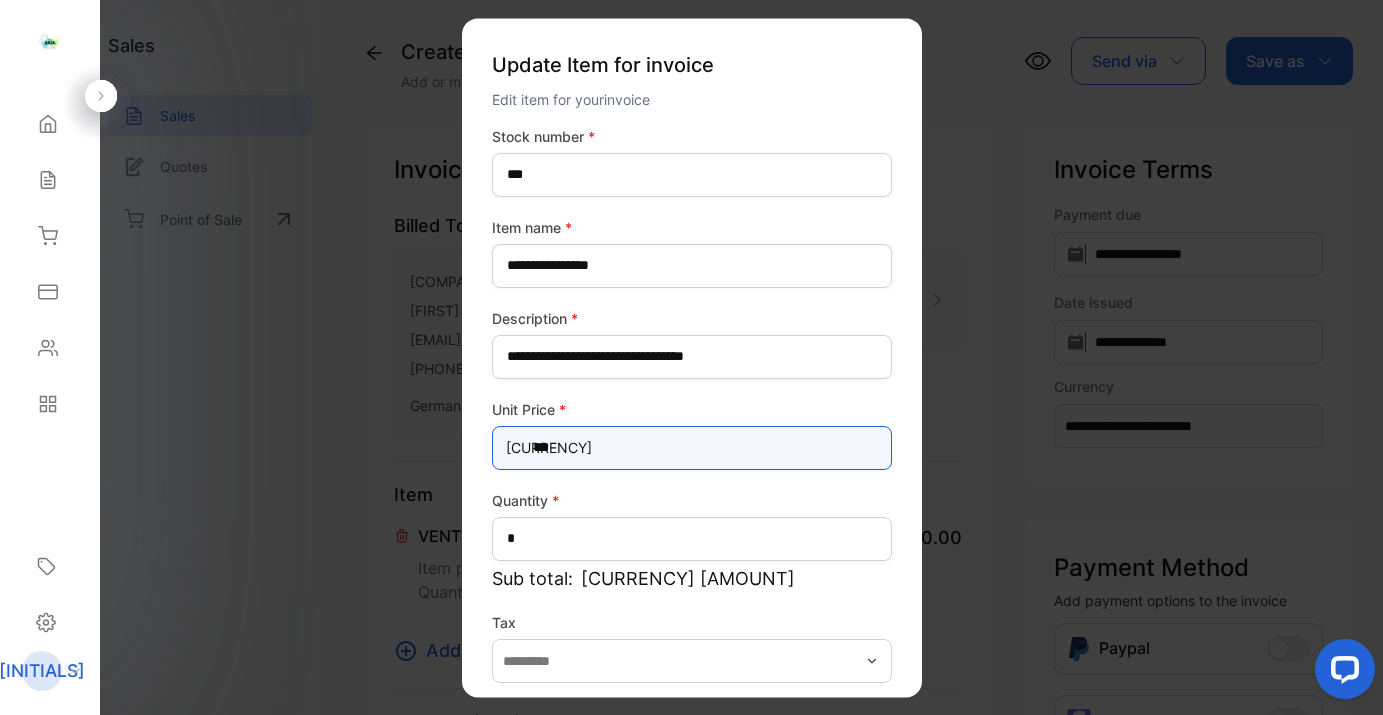 type on "***" 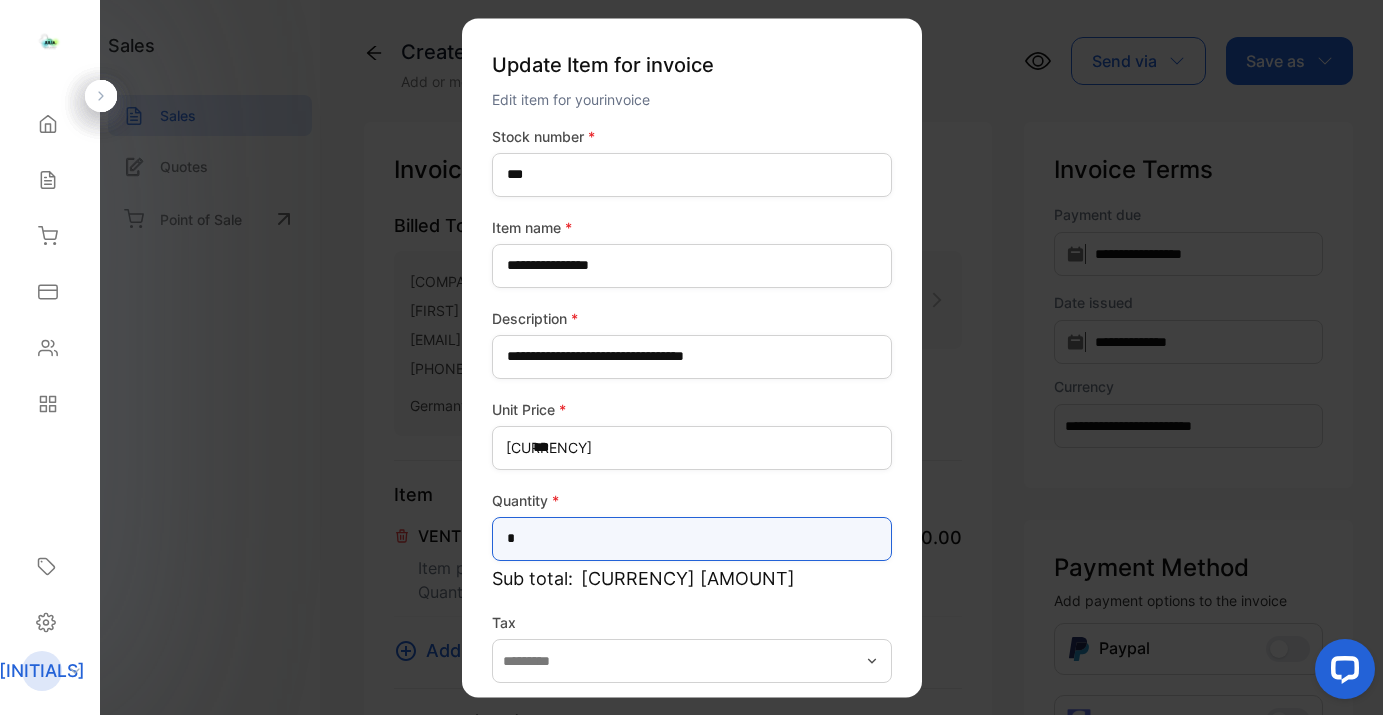 drag, startPoint x: 543, startPoint y: 531, endPoint x: 503, endPoint y: 534, distance: 40.112343 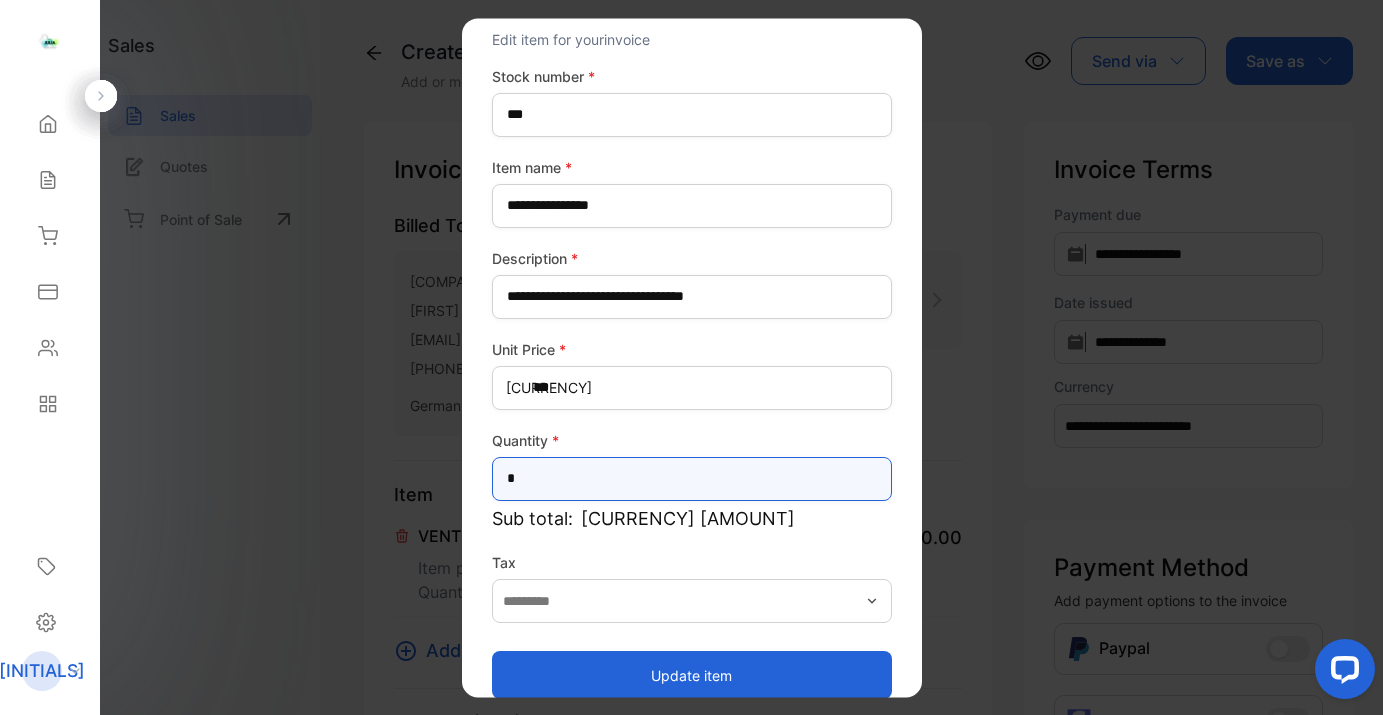 scroll, scrollTop: 86, scrollLeft: 0, axis: vertical 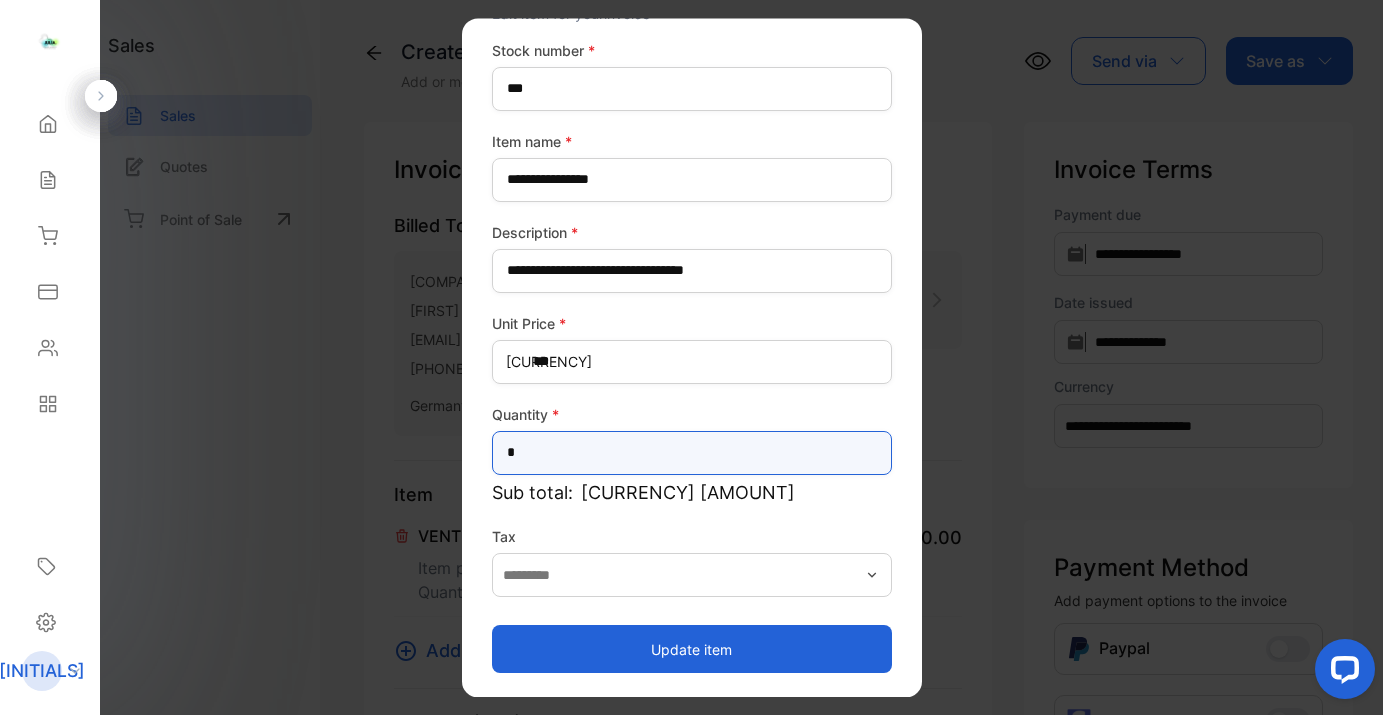 type on "*" 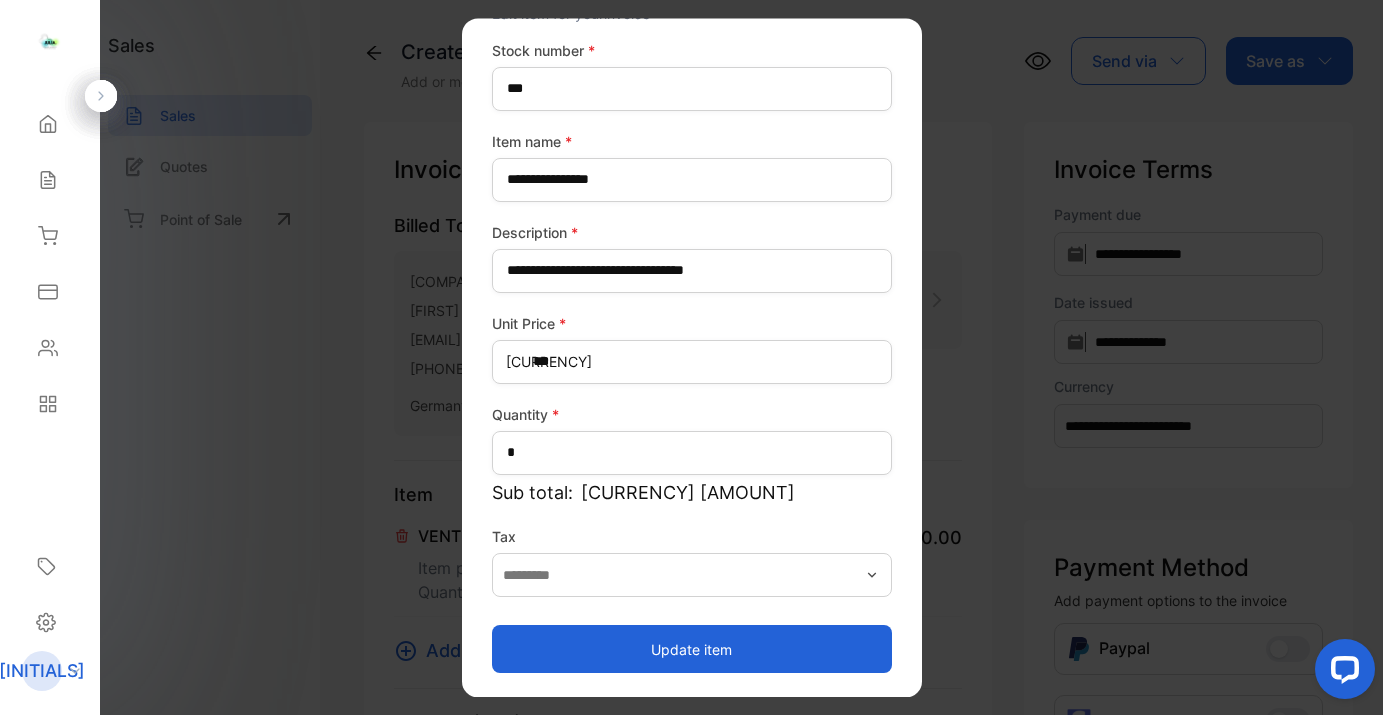 click on "Update item" at bounding box center (692, 649) 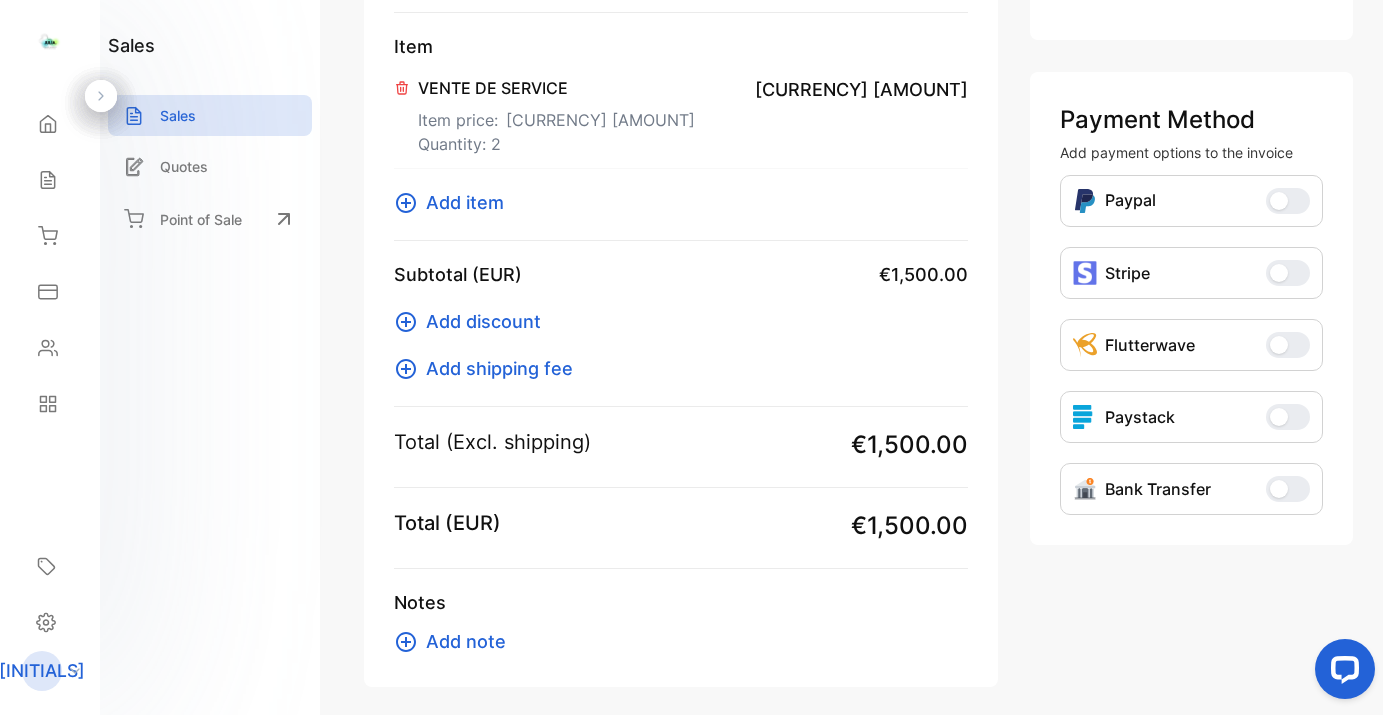 scroll, scrollTop: 532, scrollLeft: 0, axis: vertical 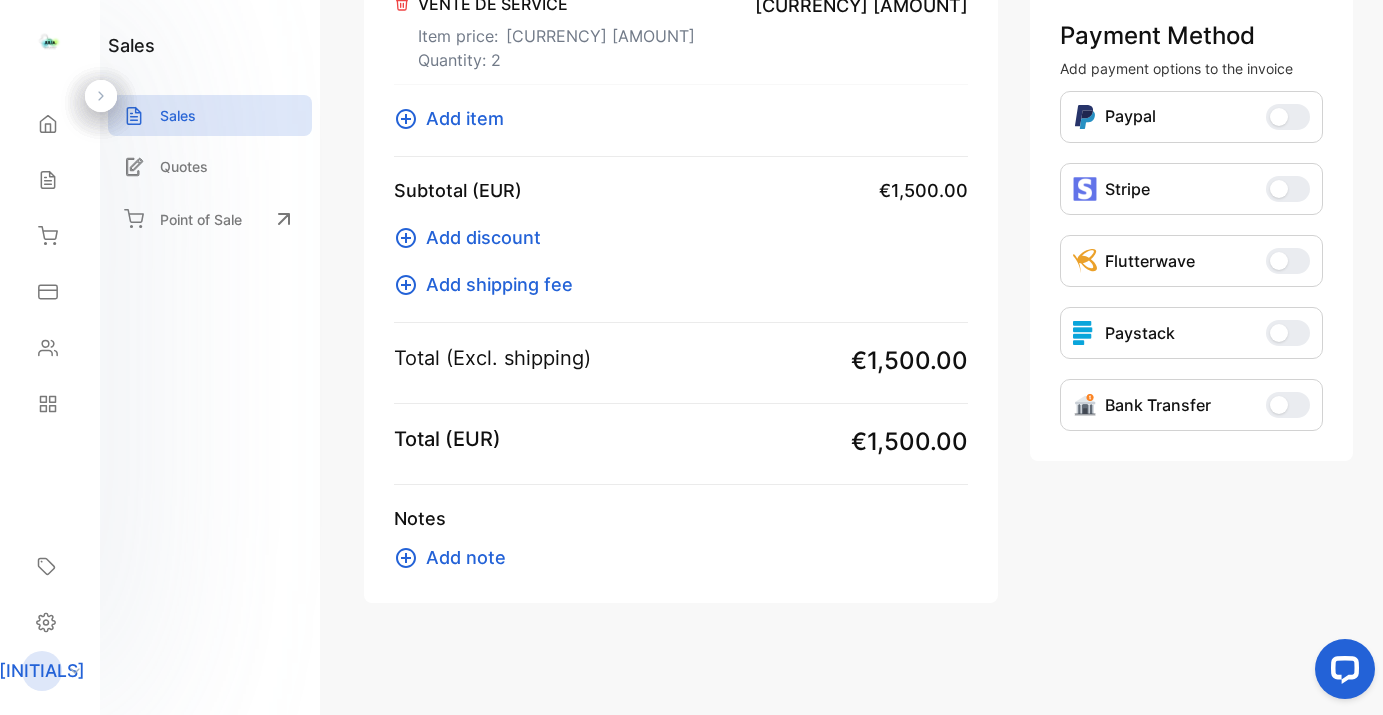 click on "Add note" at bounding box center (466, 557) 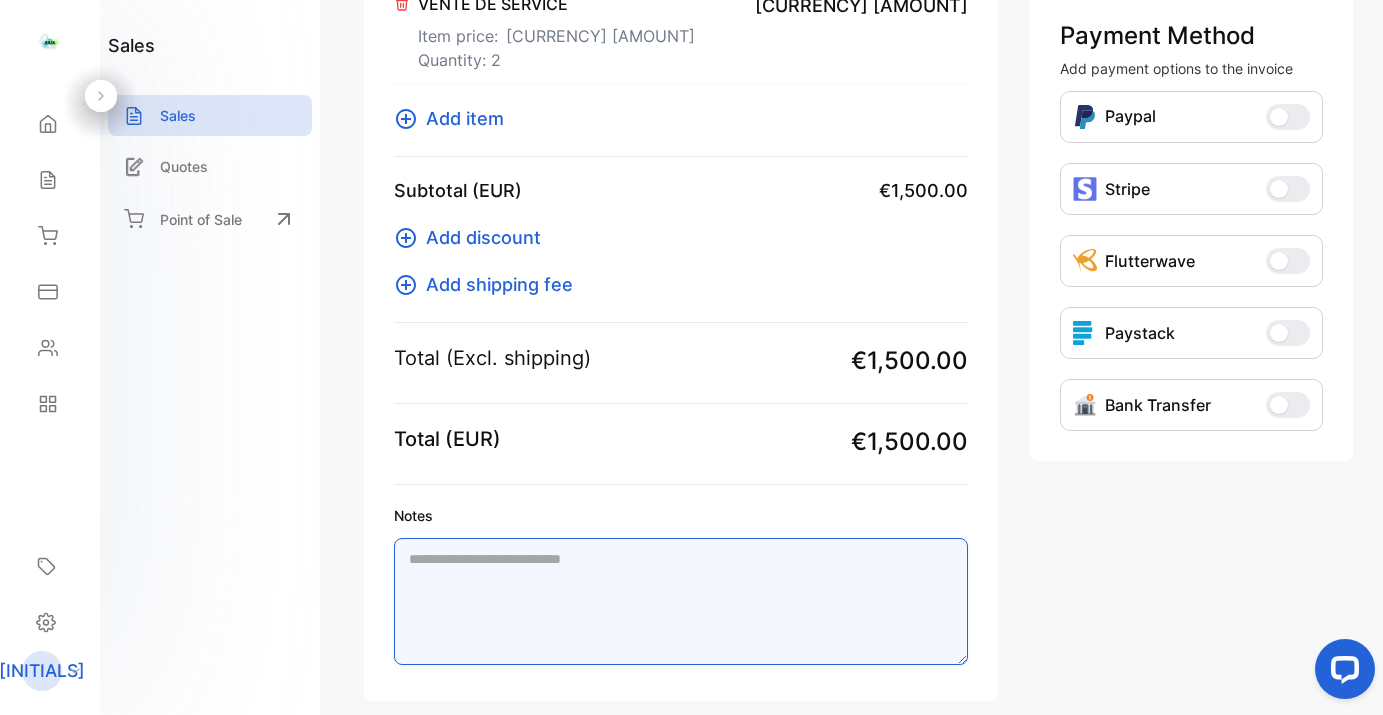 click on "Notes" at bounding box center [681, 601] 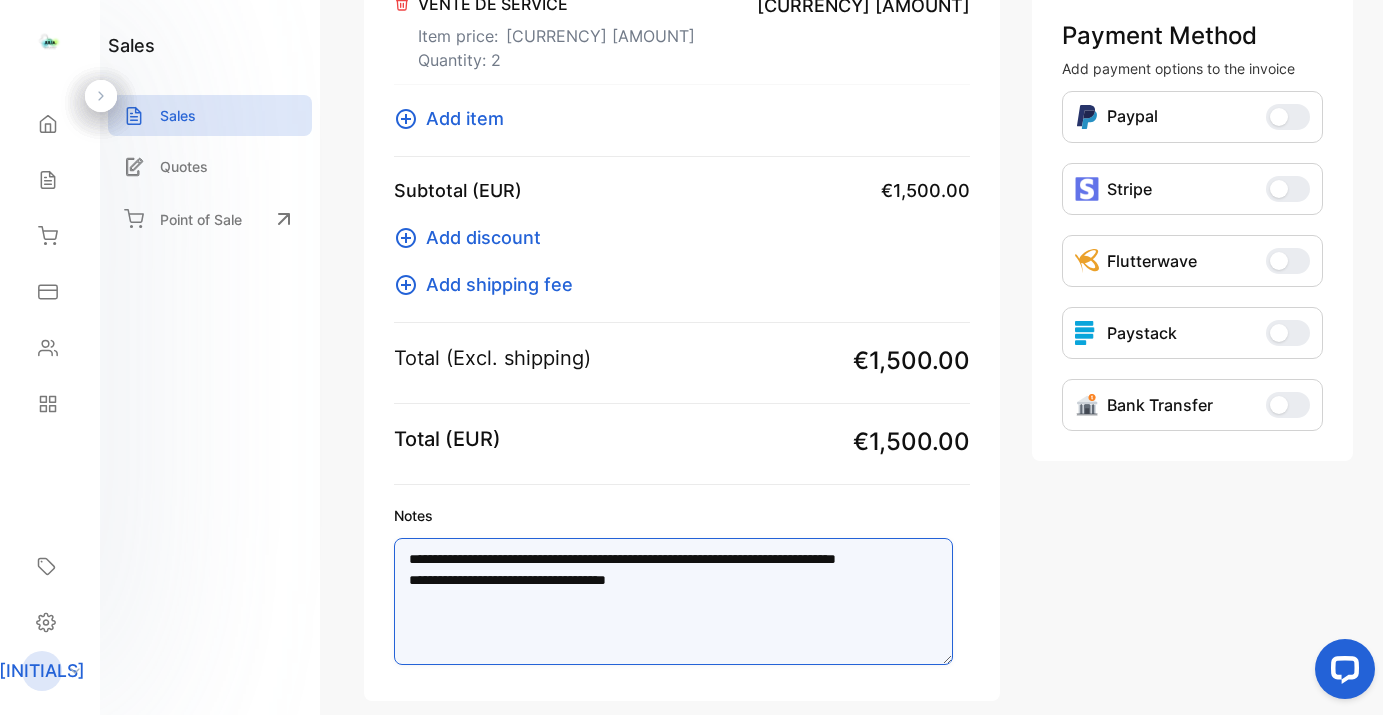 click on "**********" at bounding box center [673, 601] 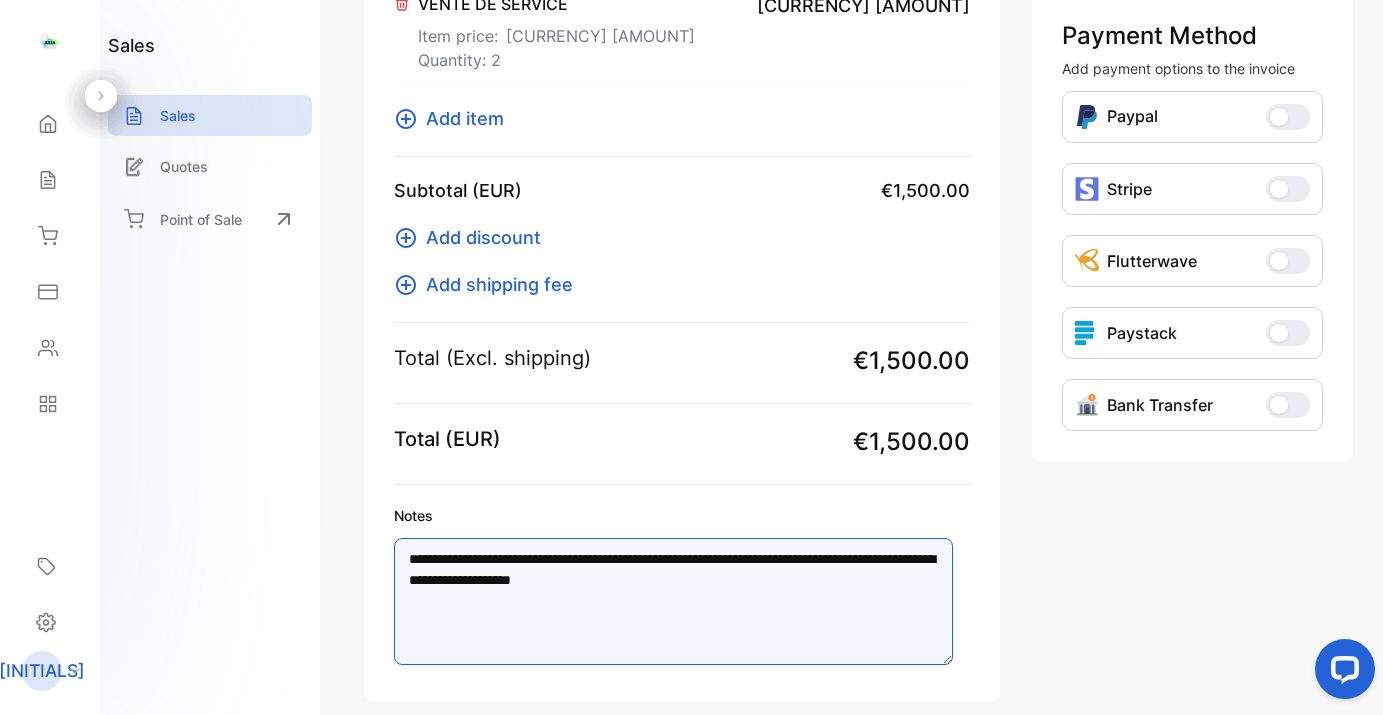 click on "**********" at bounding box center [673, 601] 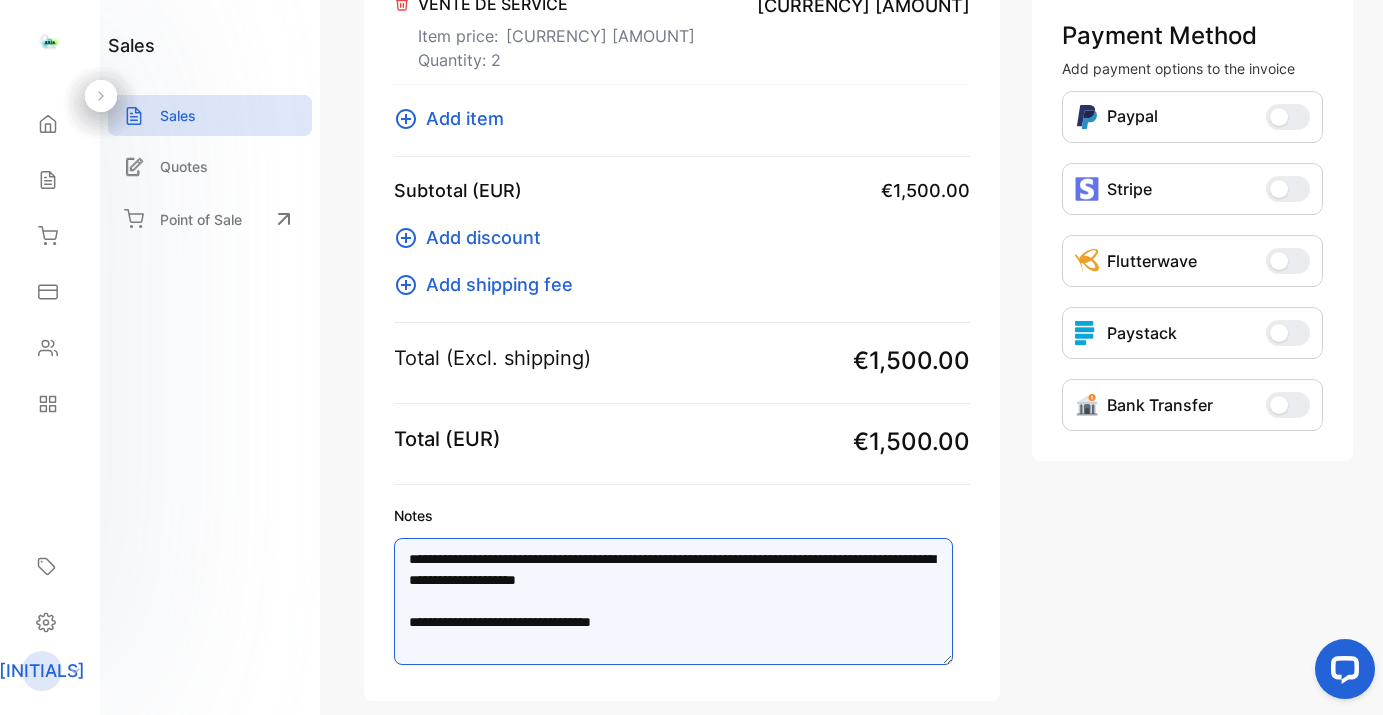 click on "**********" at bounding box center [673, 601] 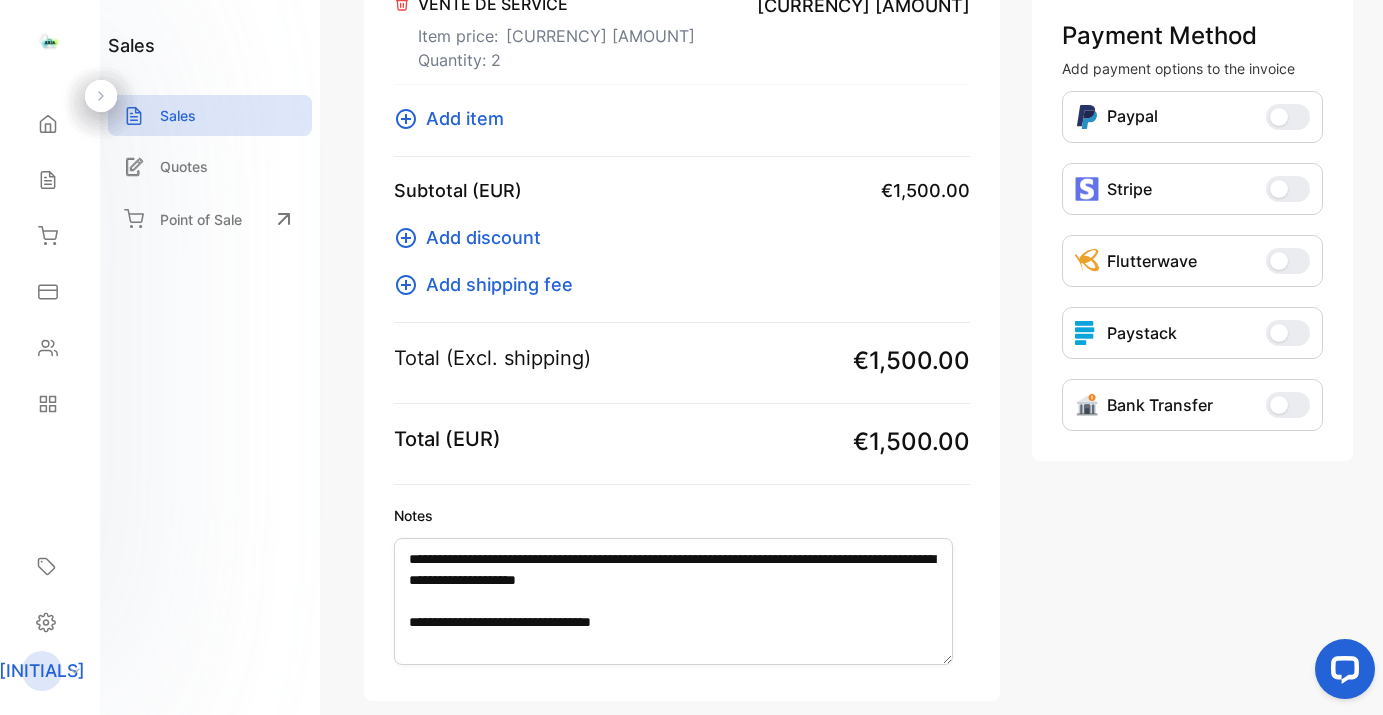 click on "**********" at bounding box center [682, 145] 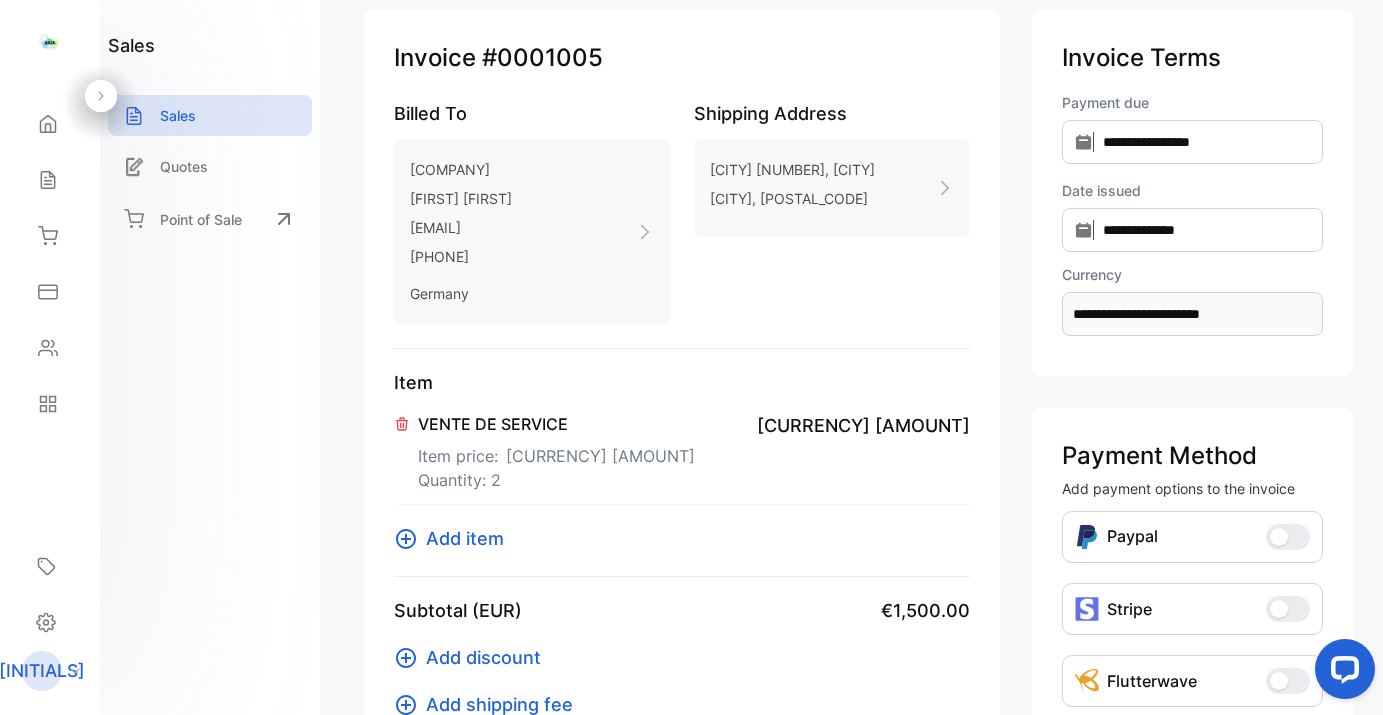 scroll, scrollTop: 0, scrollLeft: 0, axis: both 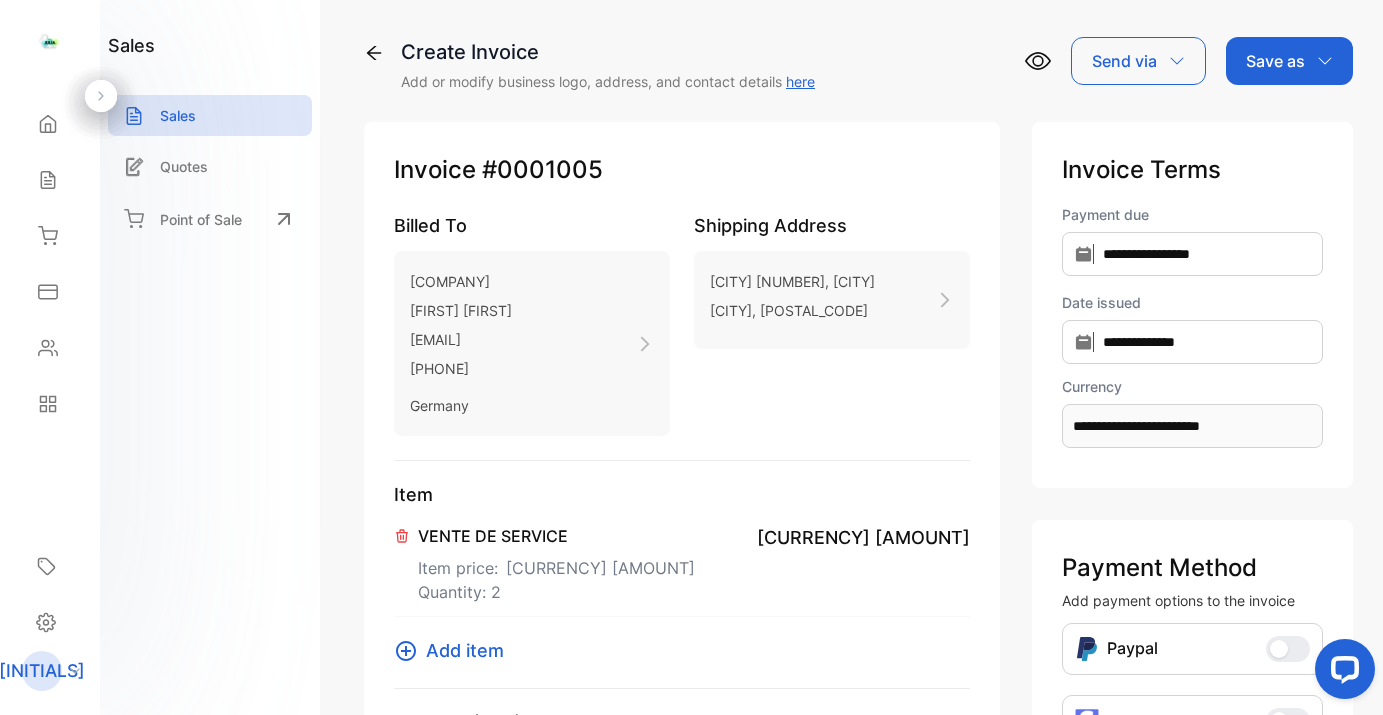 click on "Save as" at bounding box center [1275, 61] 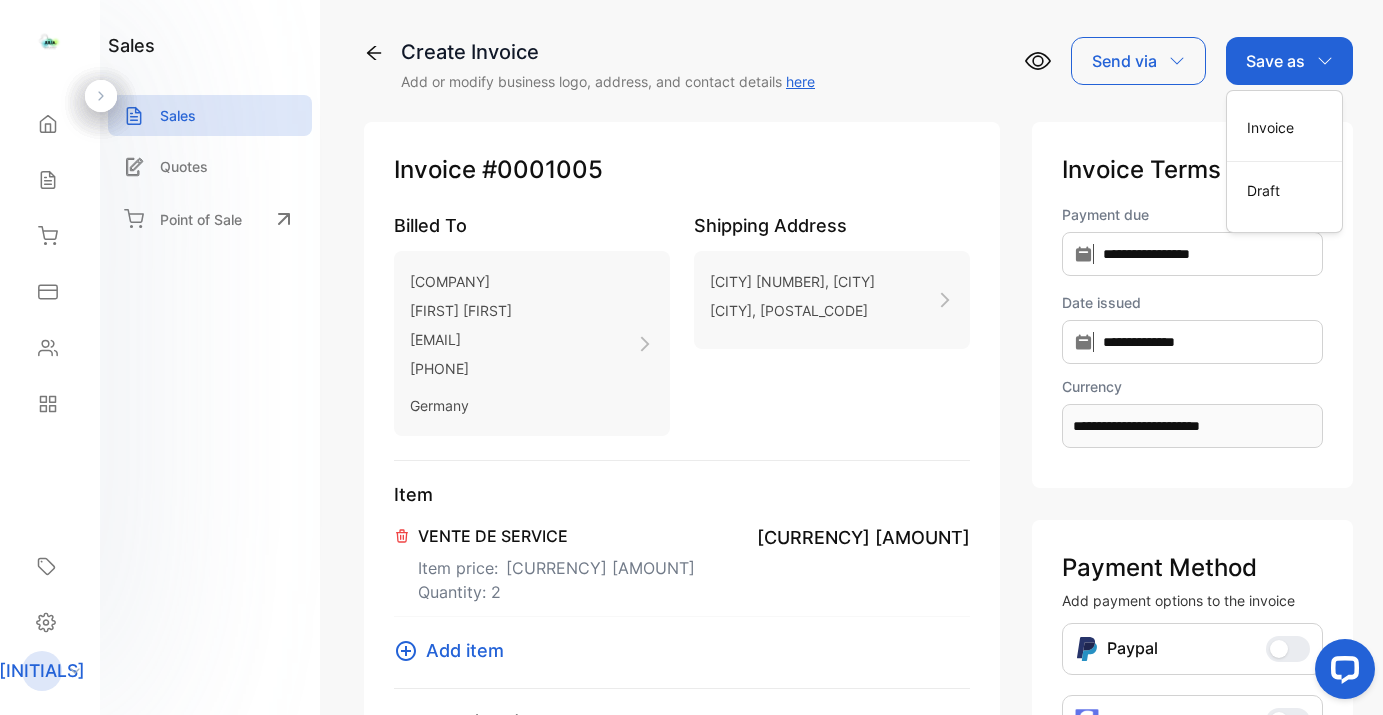 click 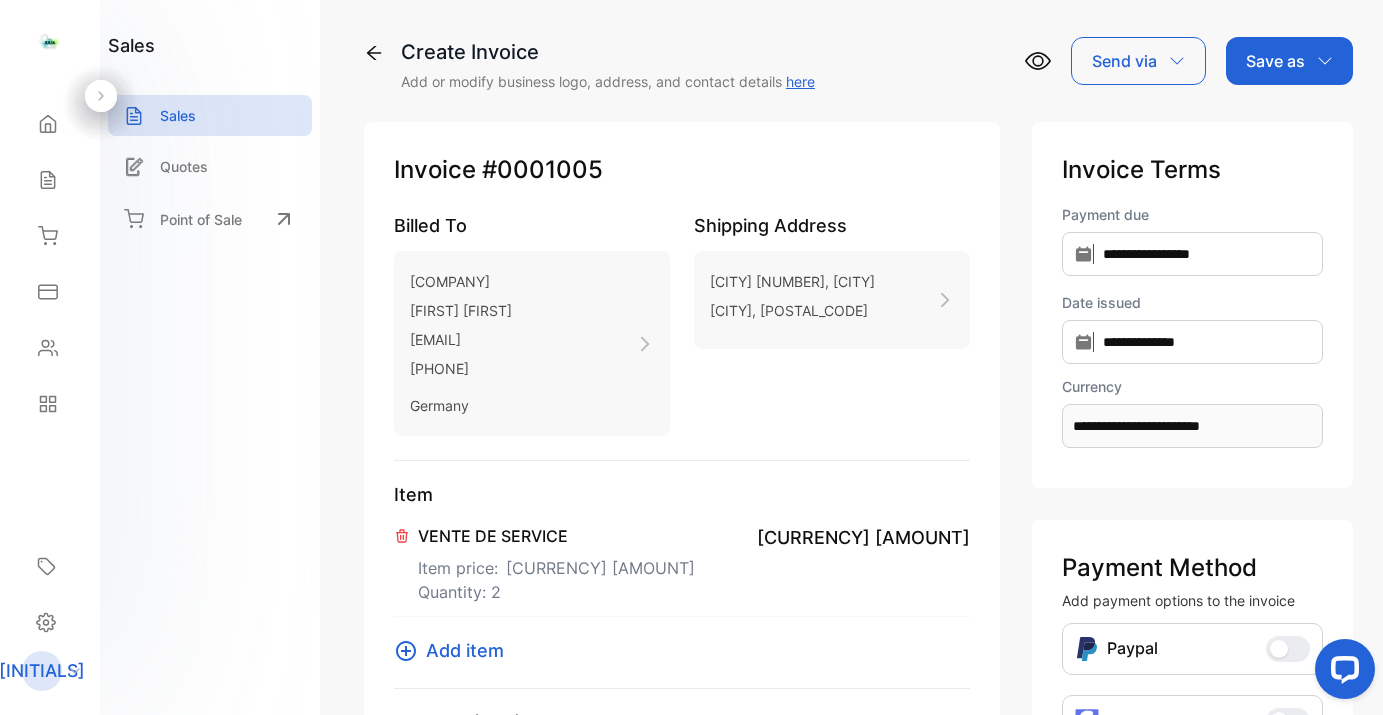 click on "Save as" at bounding box center [1289, 61] 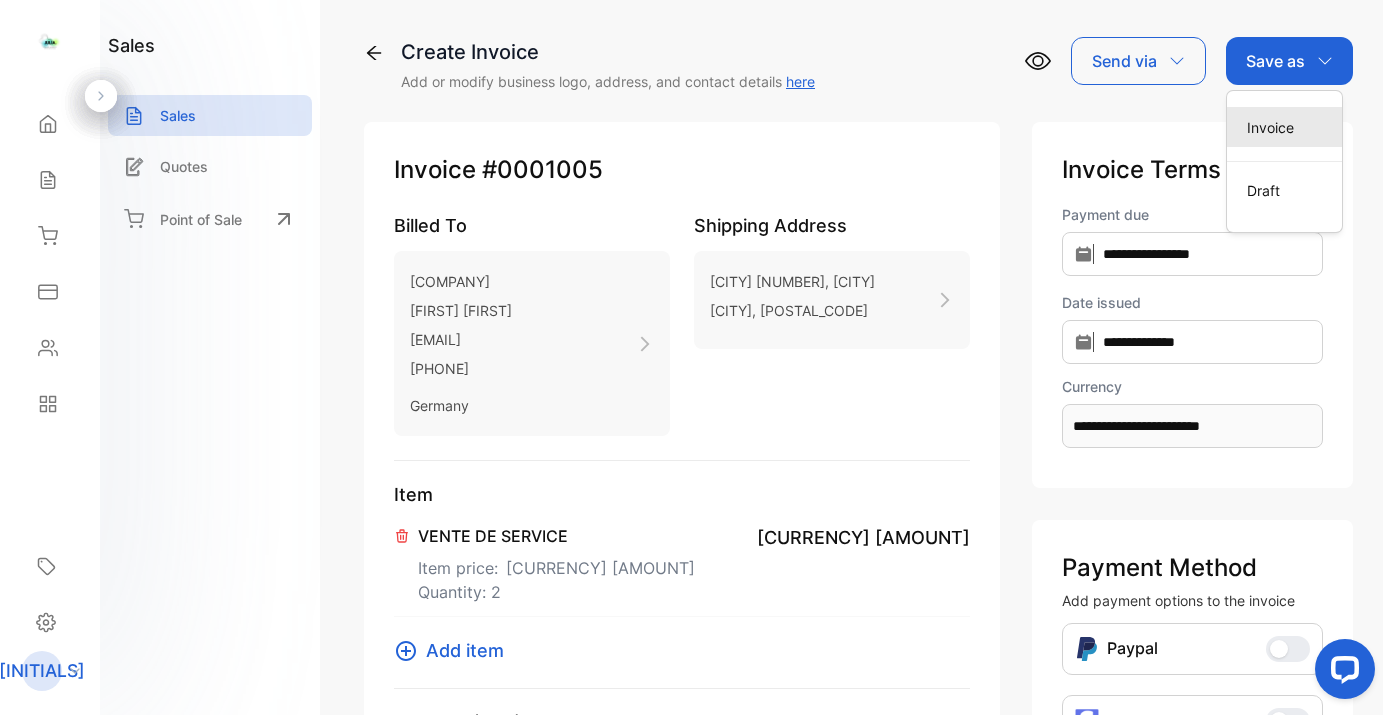 click on "Invoice" at bounding box center [1284, 127] 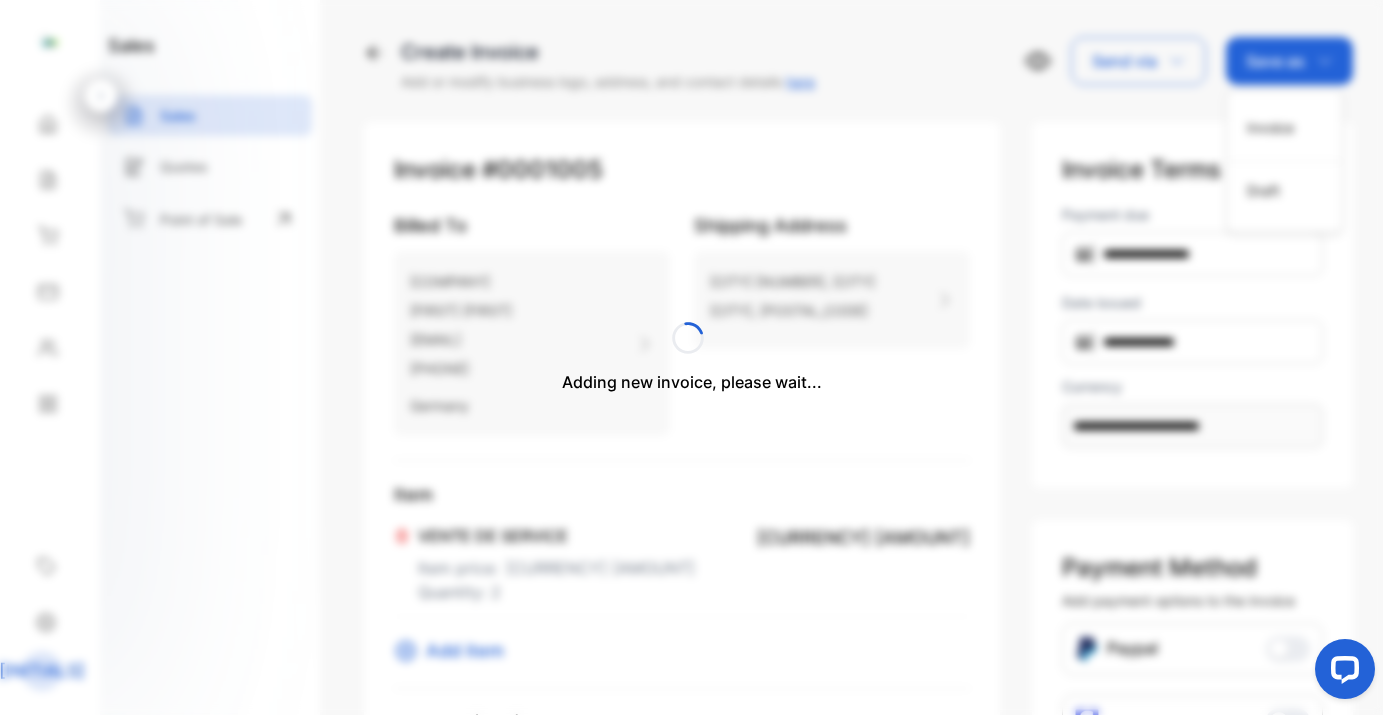 type 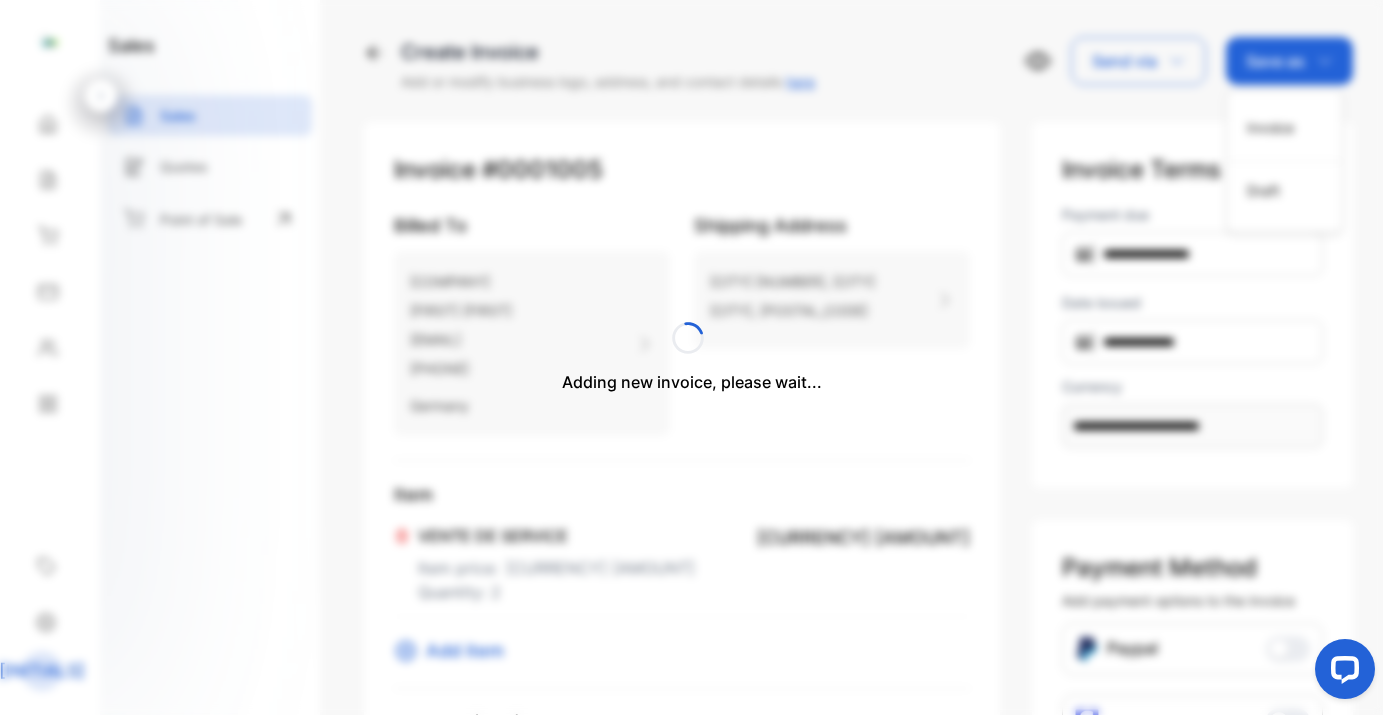 type 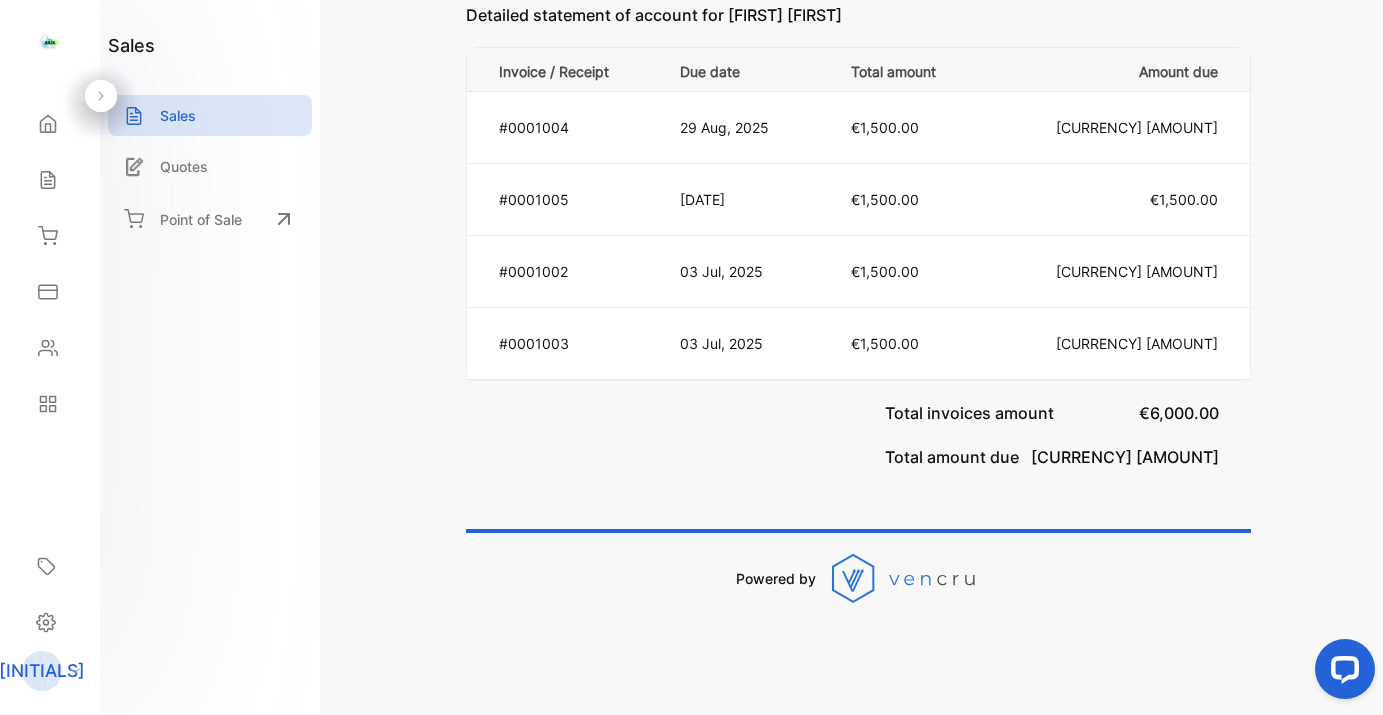 scroll, scrollTop: 1028, scrollLeft: 0, axis: vertical 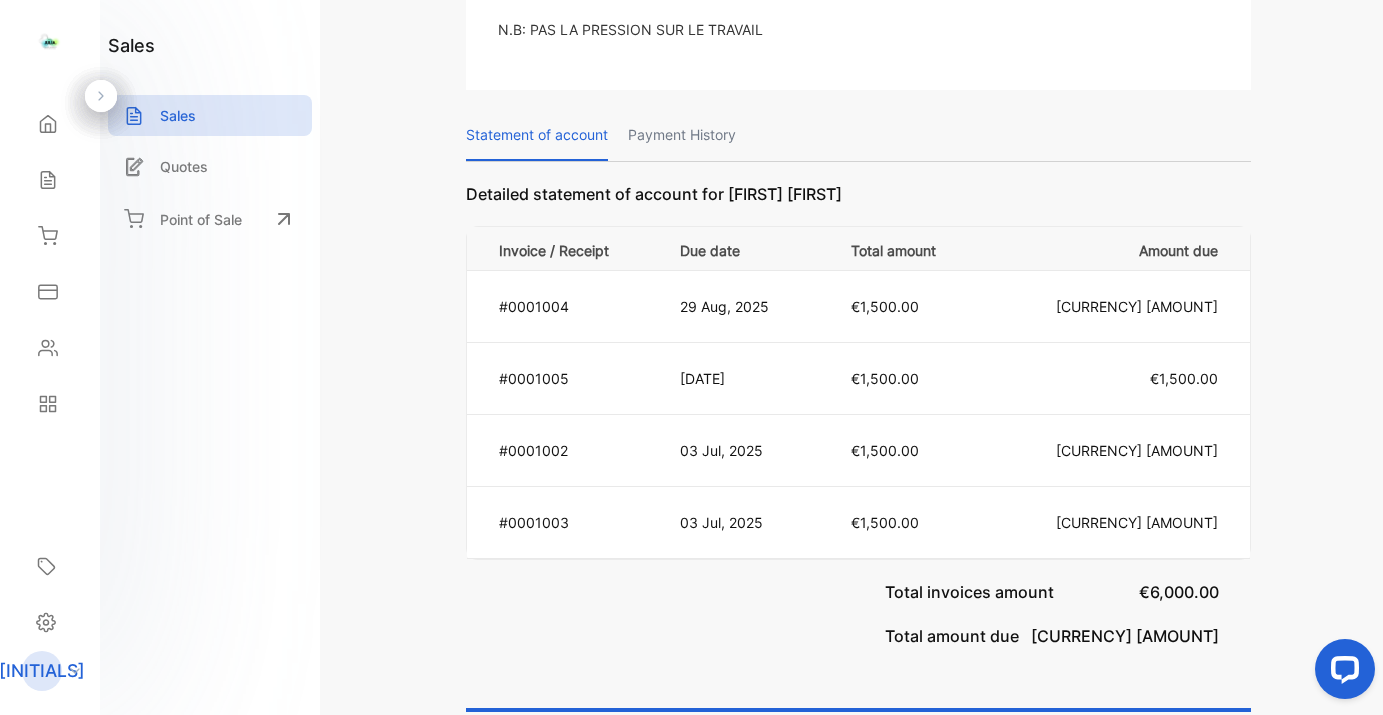 click on "Payment History" at bounding box center (682, 135) 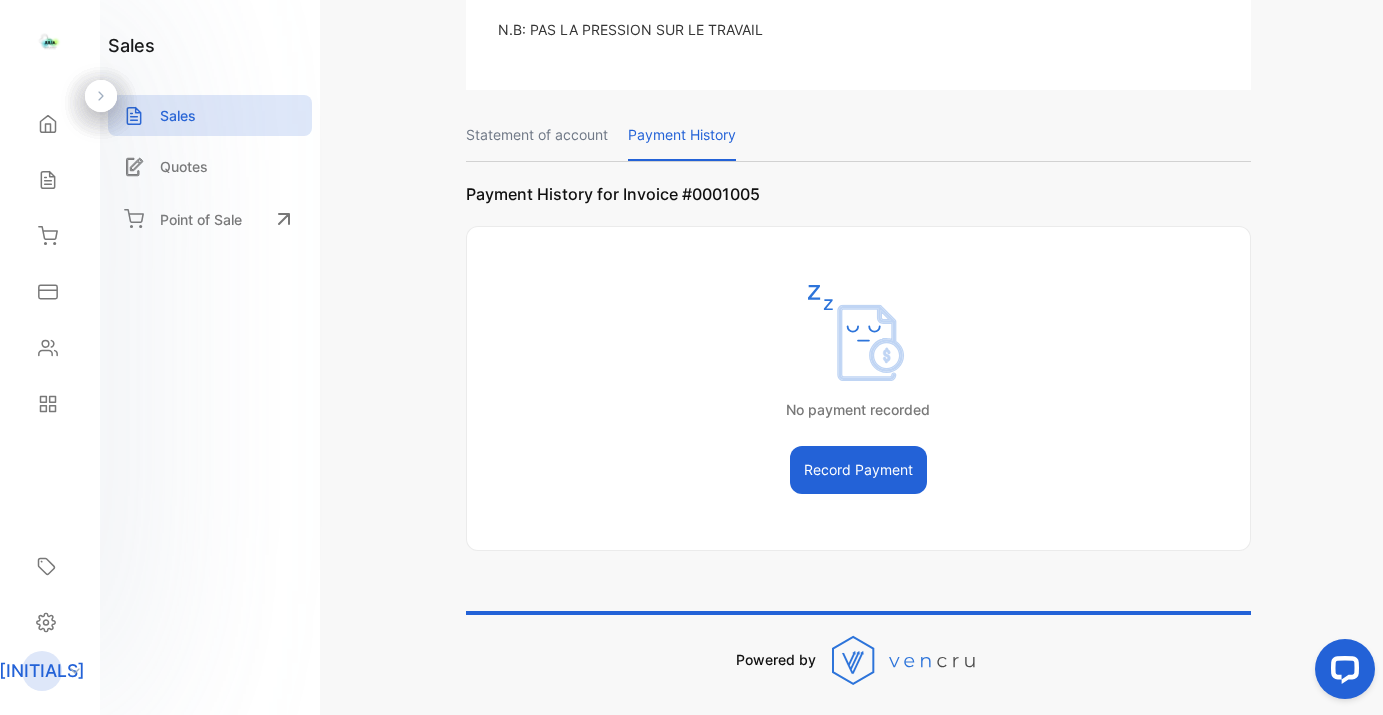 click on "Record Payment" at bounding box center [858, 470] 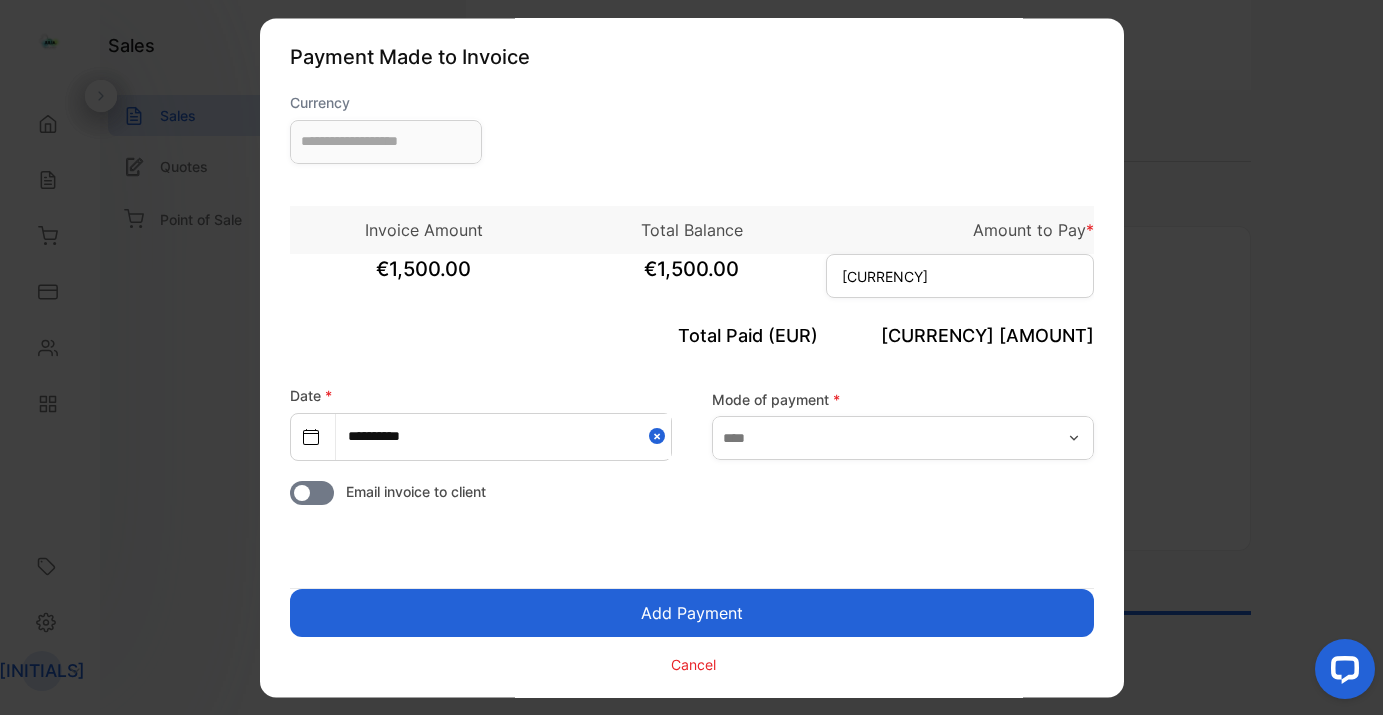 type on "**********" 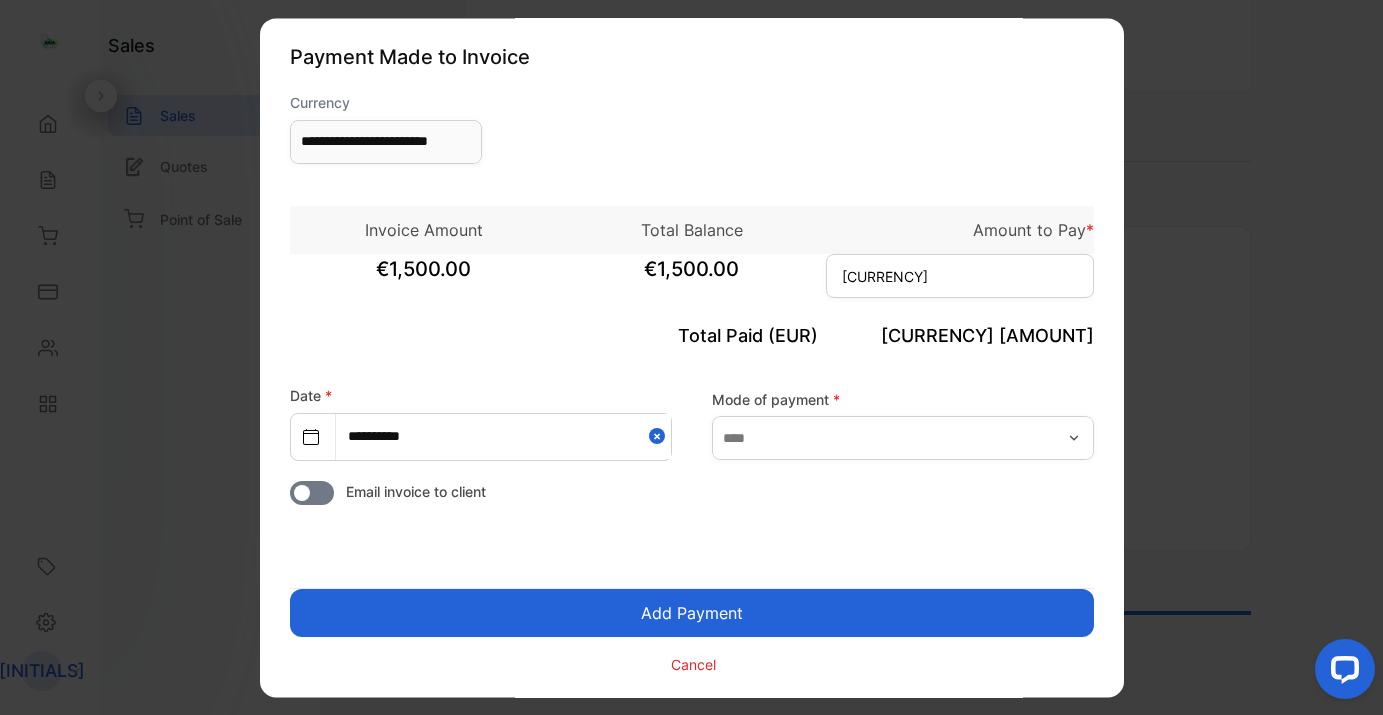 click on "€" at bounding box center [885, 276] 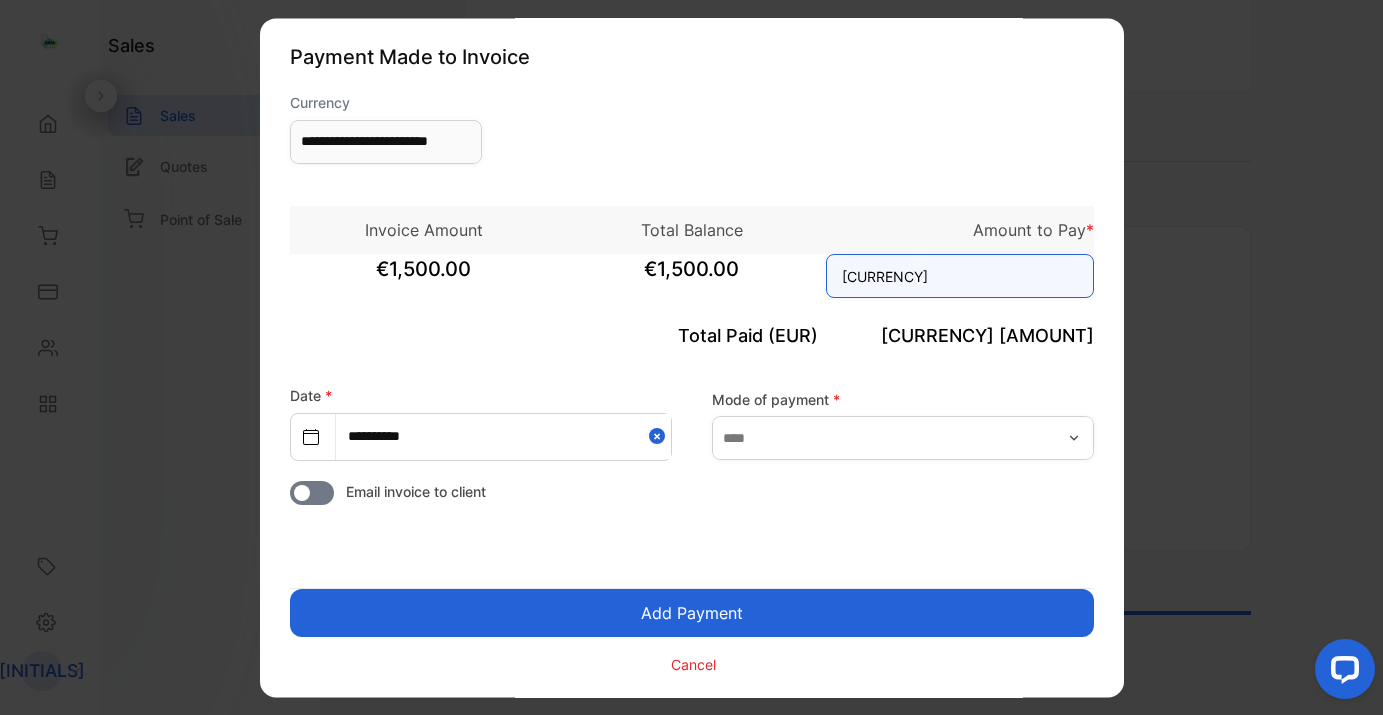 click at bounding box center (960, 276) 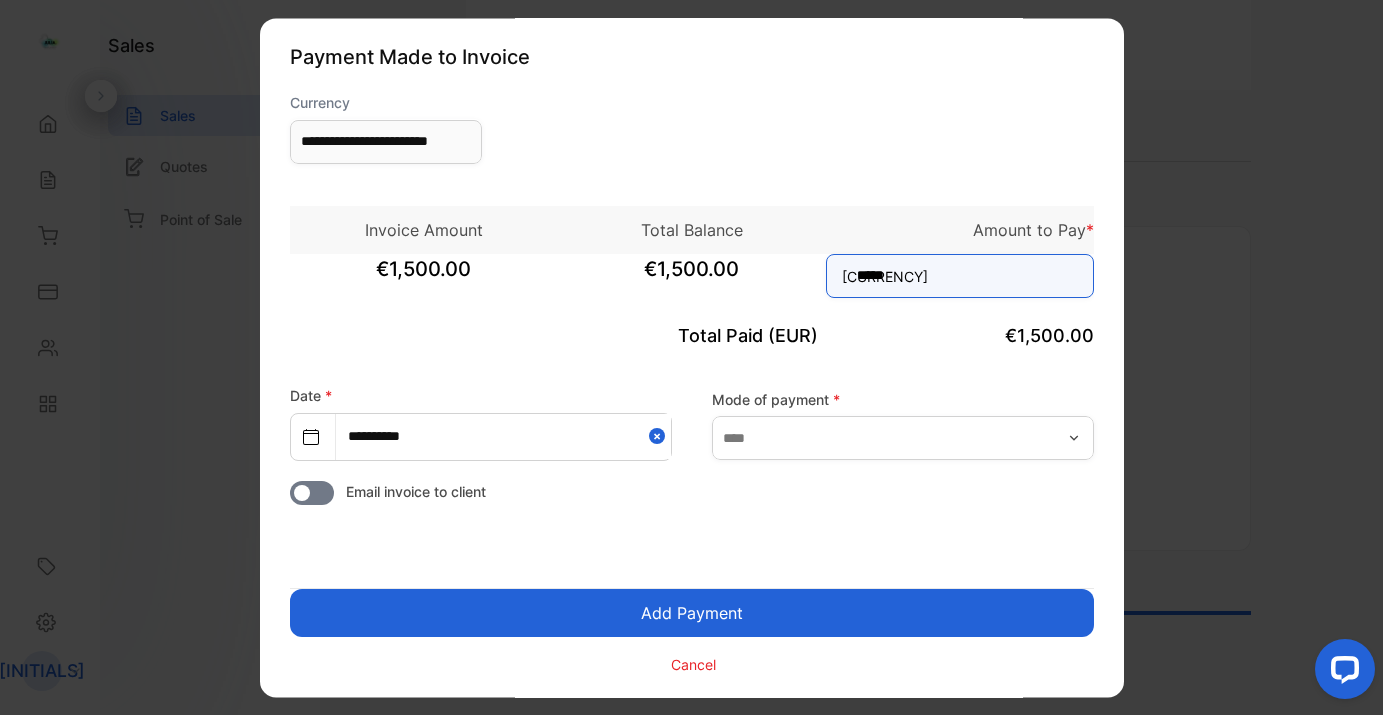 type on "*****" 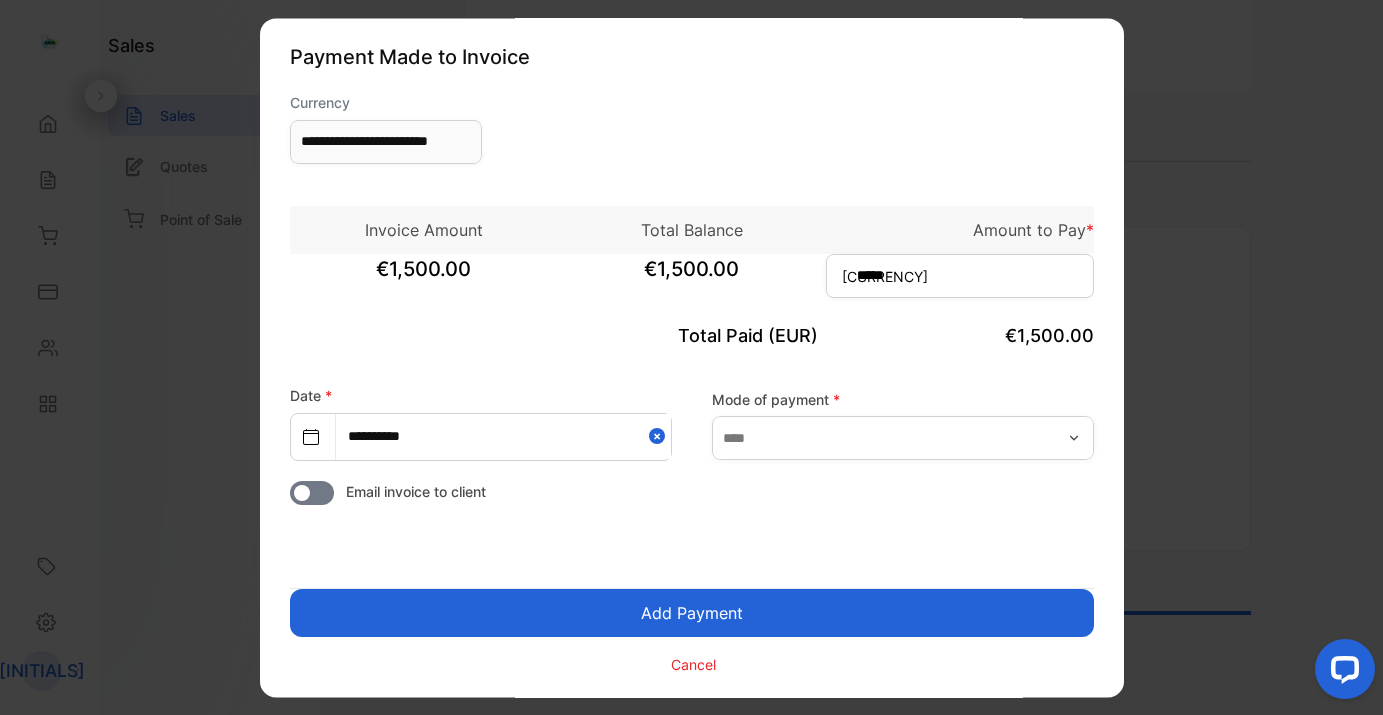 click on "Add Payment" at bounding box center (692, 613) 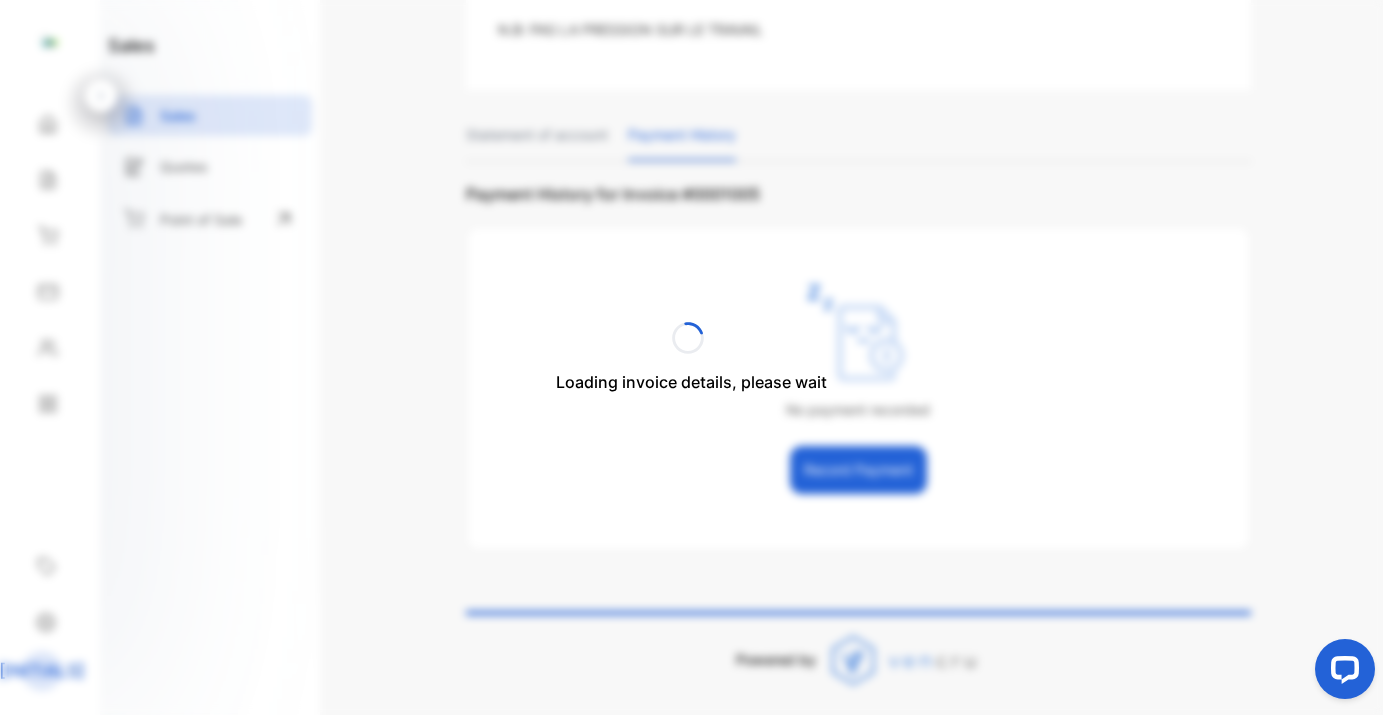 scroll, scrollTop: 944, scrollLeft: 0, axis: vertical 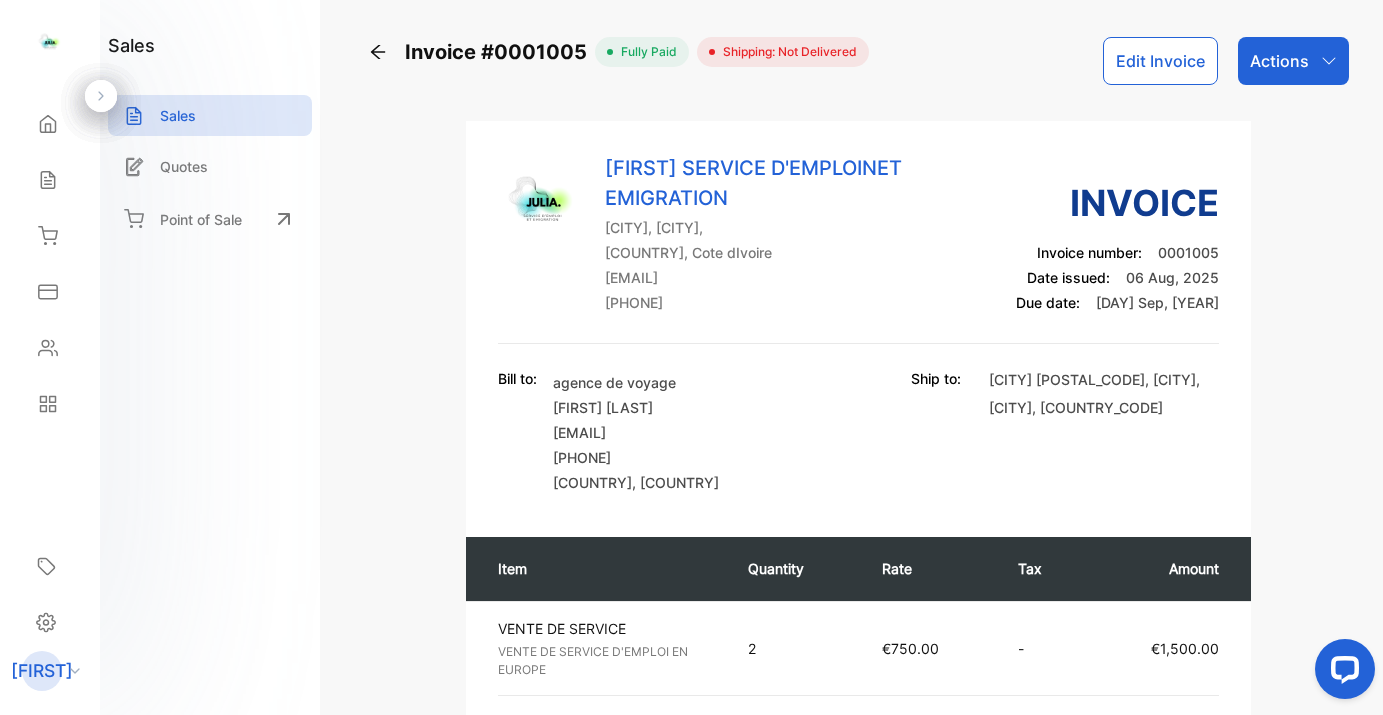 click on "Actions" at bounding box center [1279, 61] 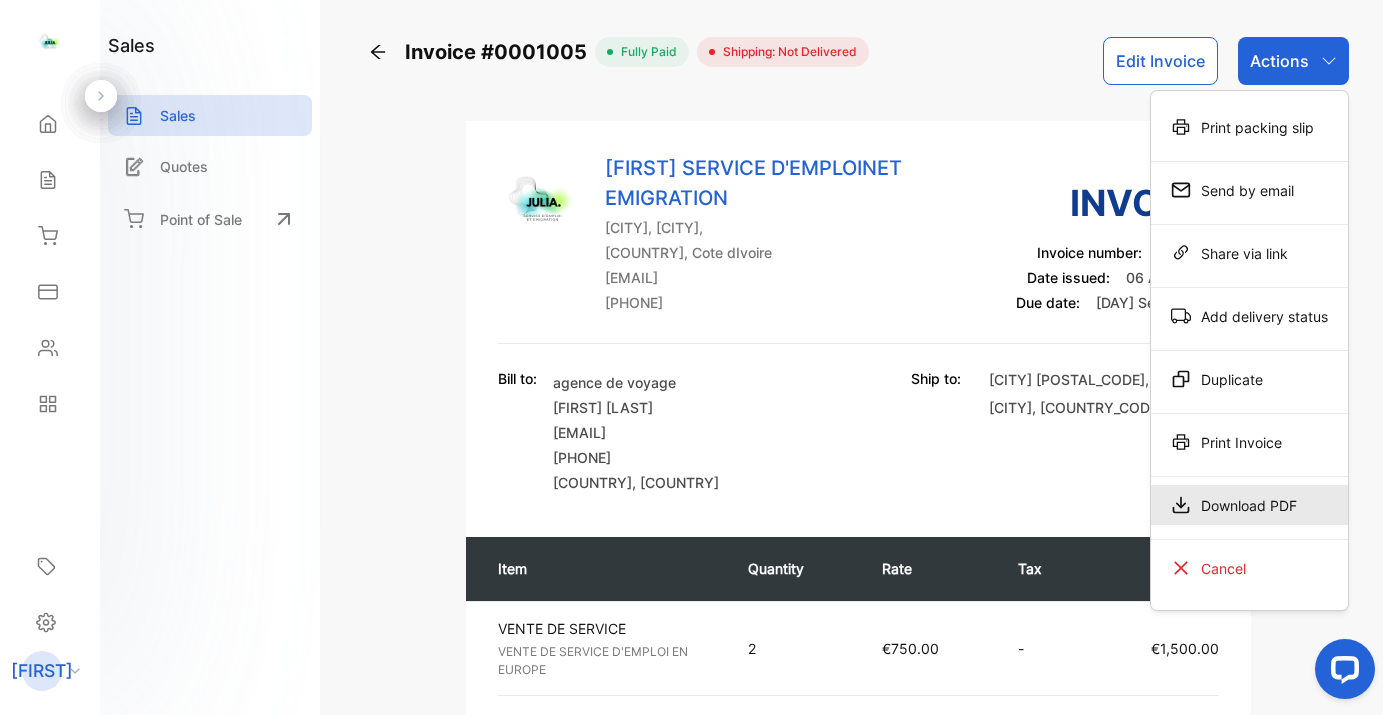 click on "Download PDF" at bounding box center (1249, 505) 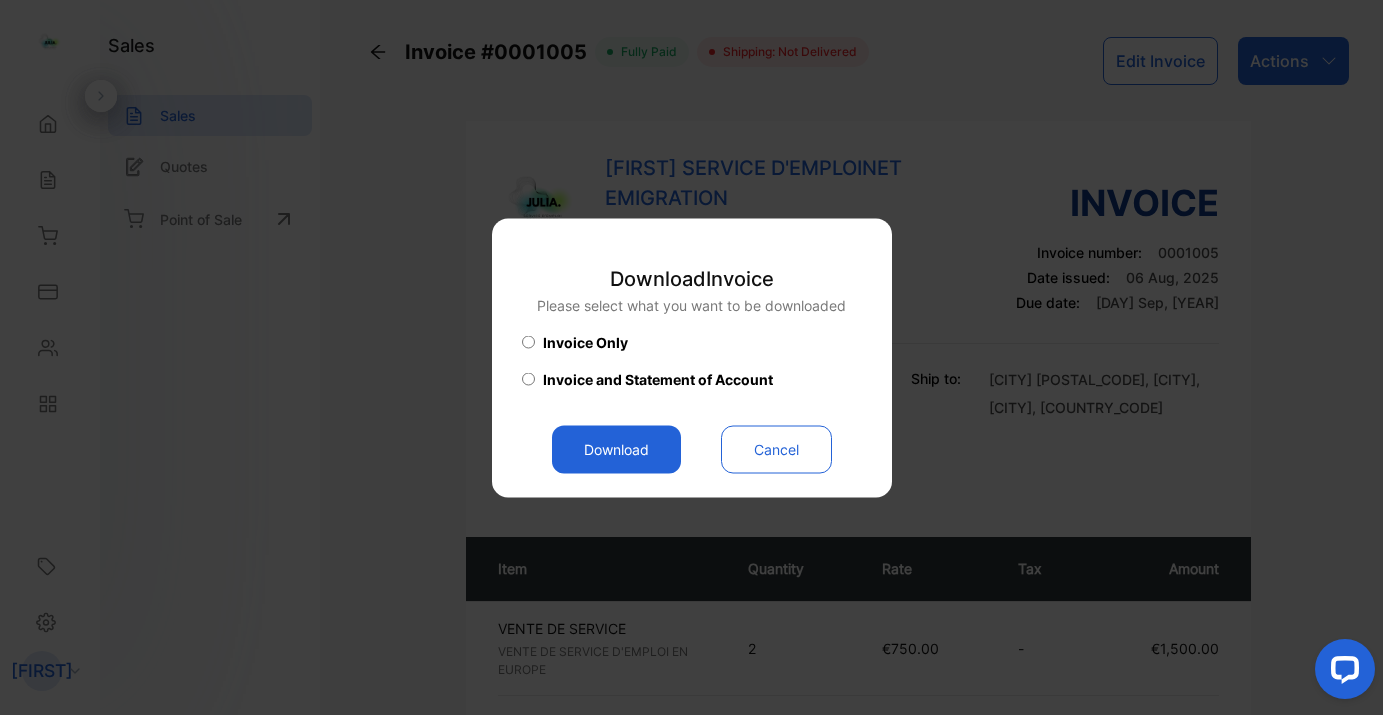 click on "Download" at bounding box center [616, 449] 